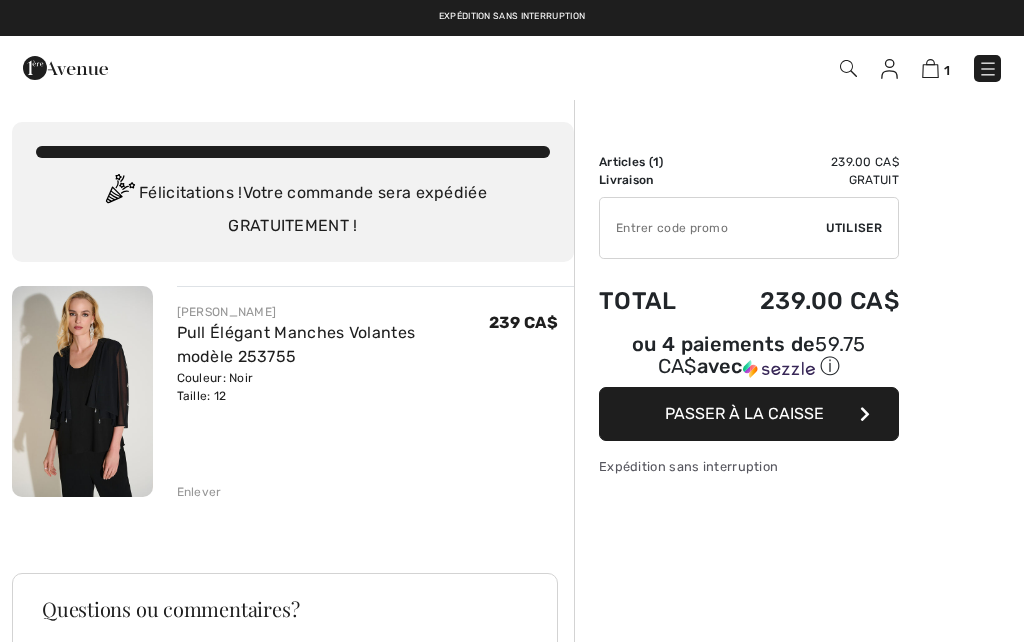 scroll, scrollTop: 30, scrollLeft: 0, axis: vertical 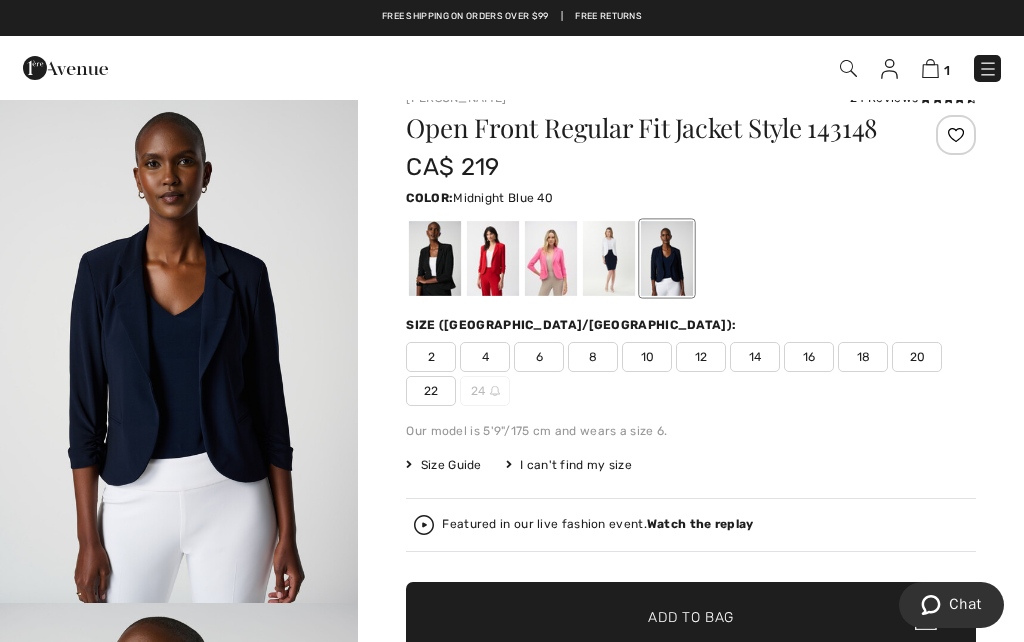 click at bounding box center [667, 258] 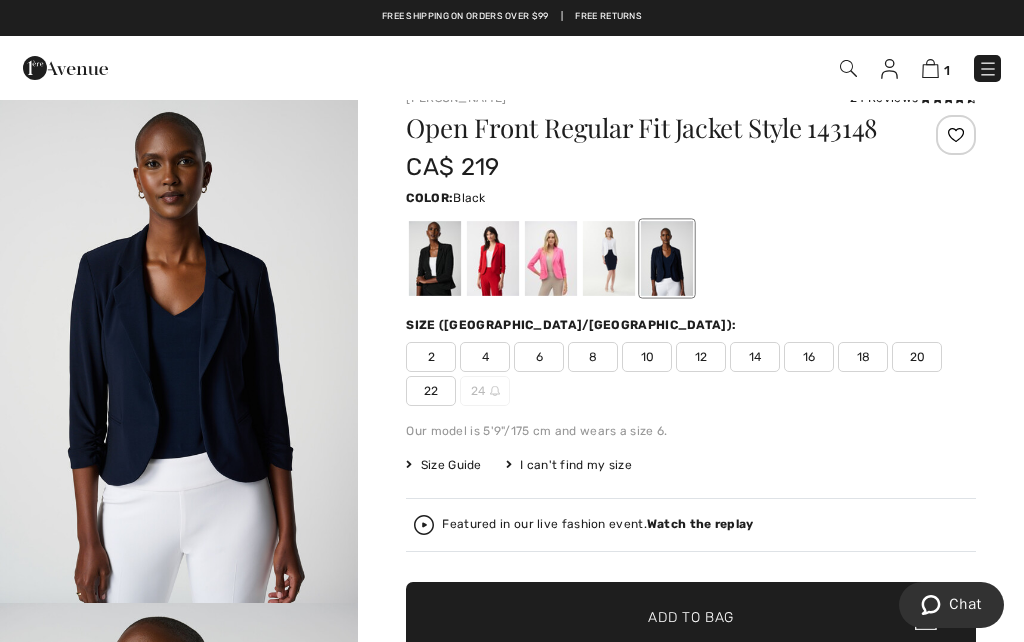 click at bounding box center (435, 258) 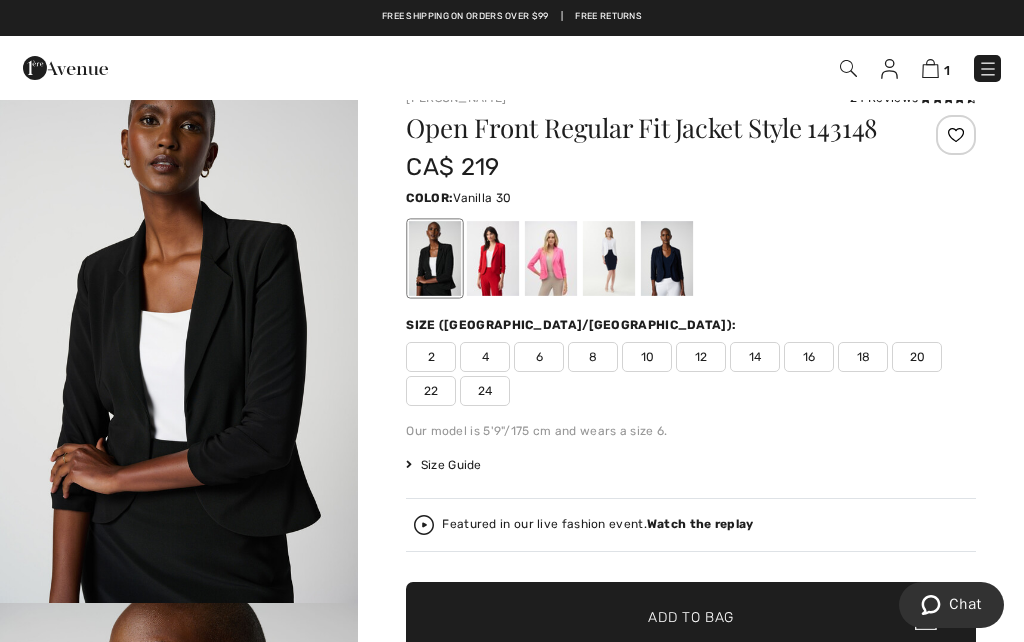 click at bounding box center (609, 258) 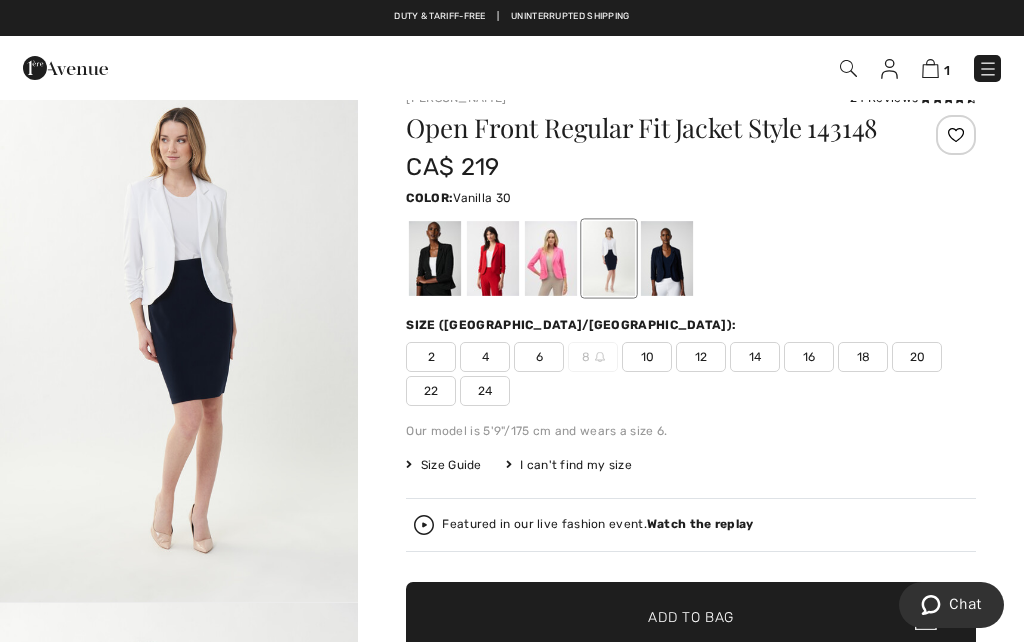 click at bounding box center (691, 258) 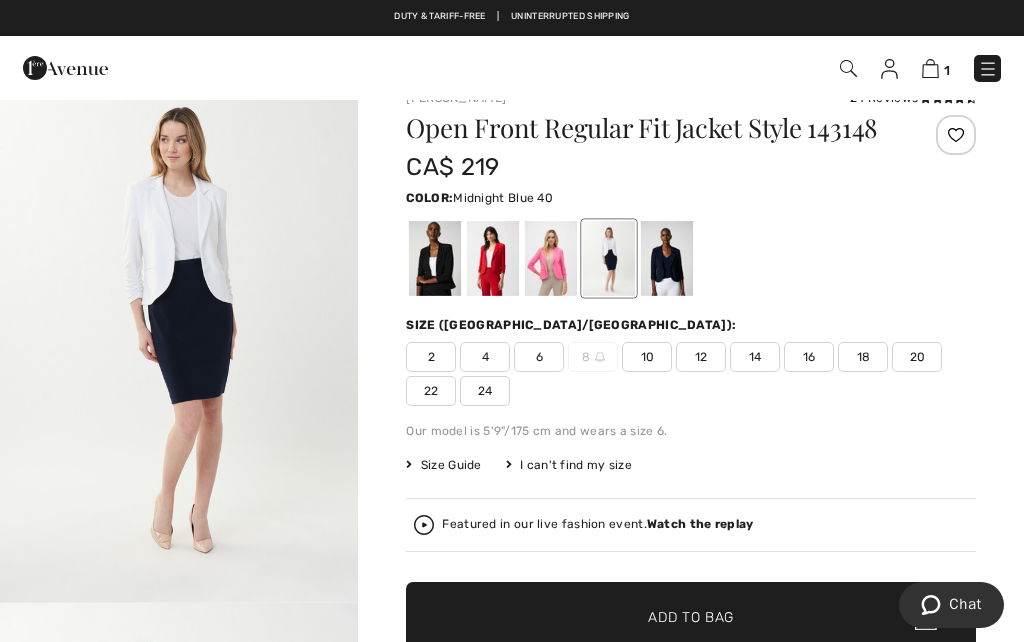 click at bounding box center (667, 258) 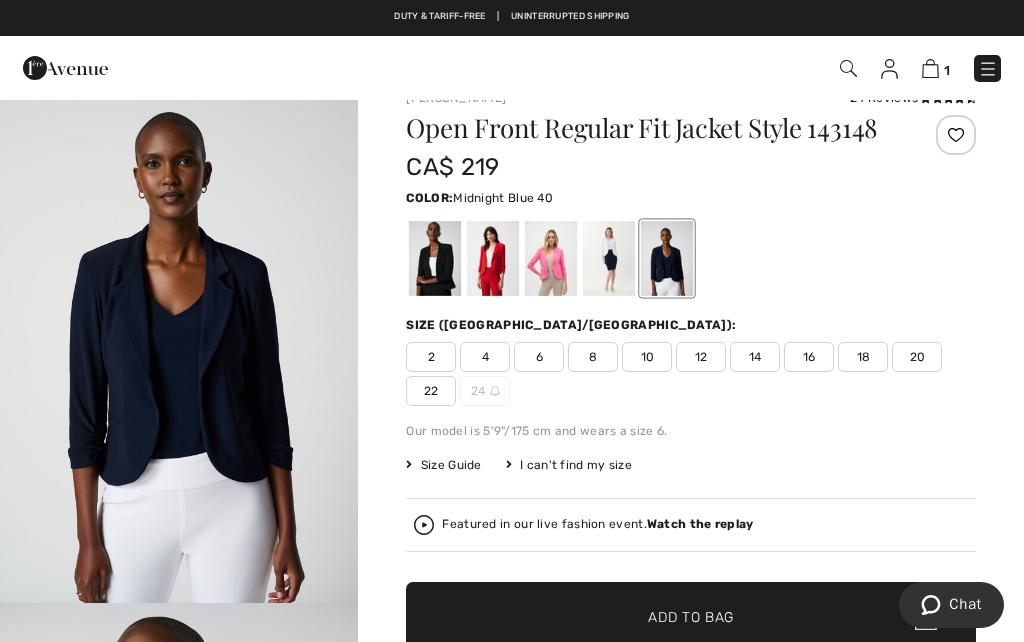 click at bounding box center (667, 258) 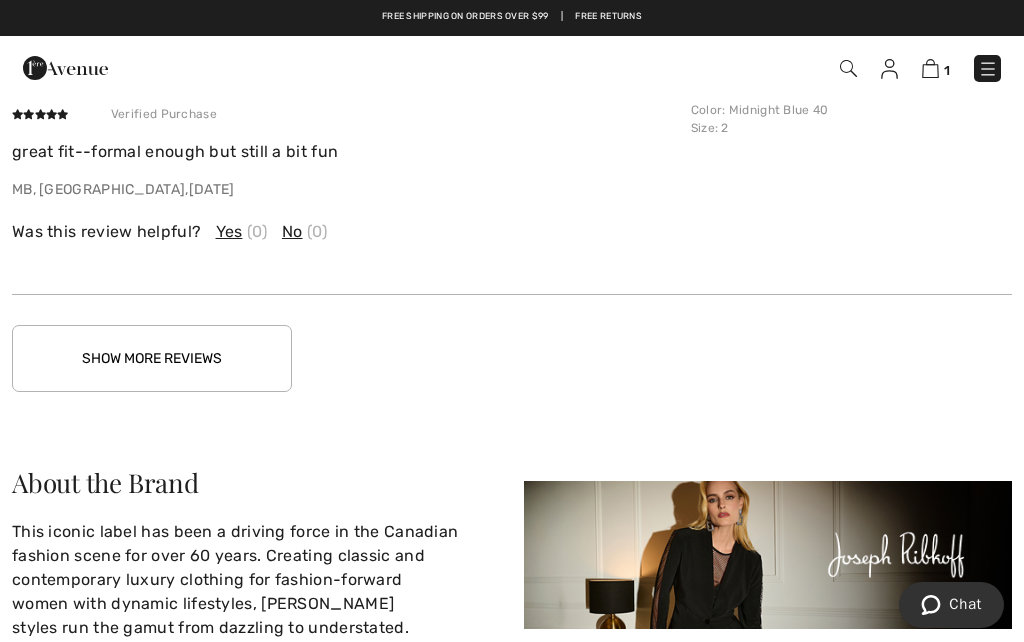 scroll, scrollTop: 3581, scrollLeft: 0, axis: vertical 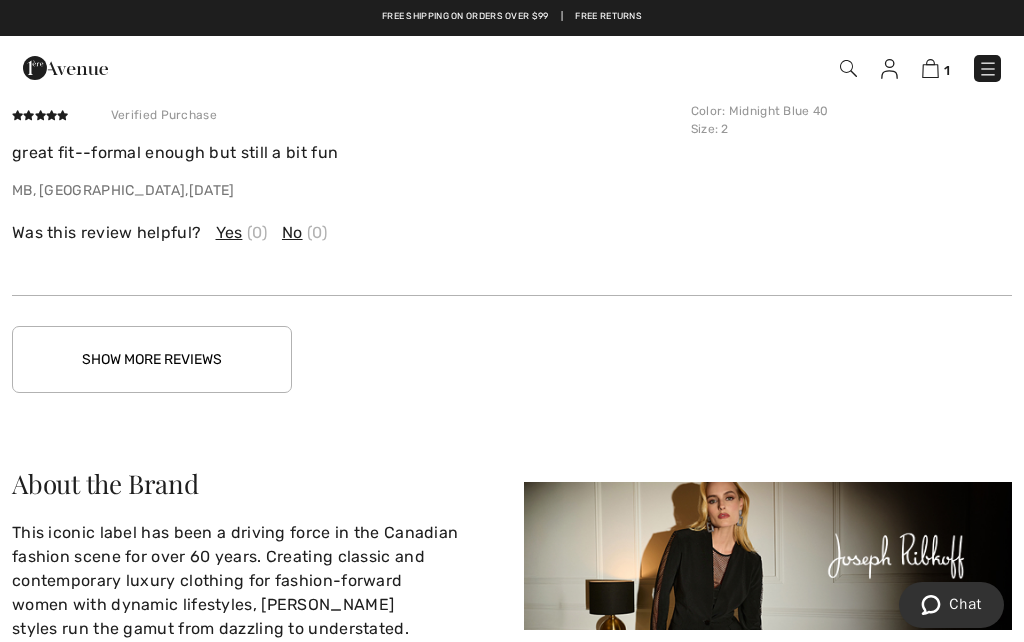 click on "Show More Reviews" at bounding box center [152, 359] 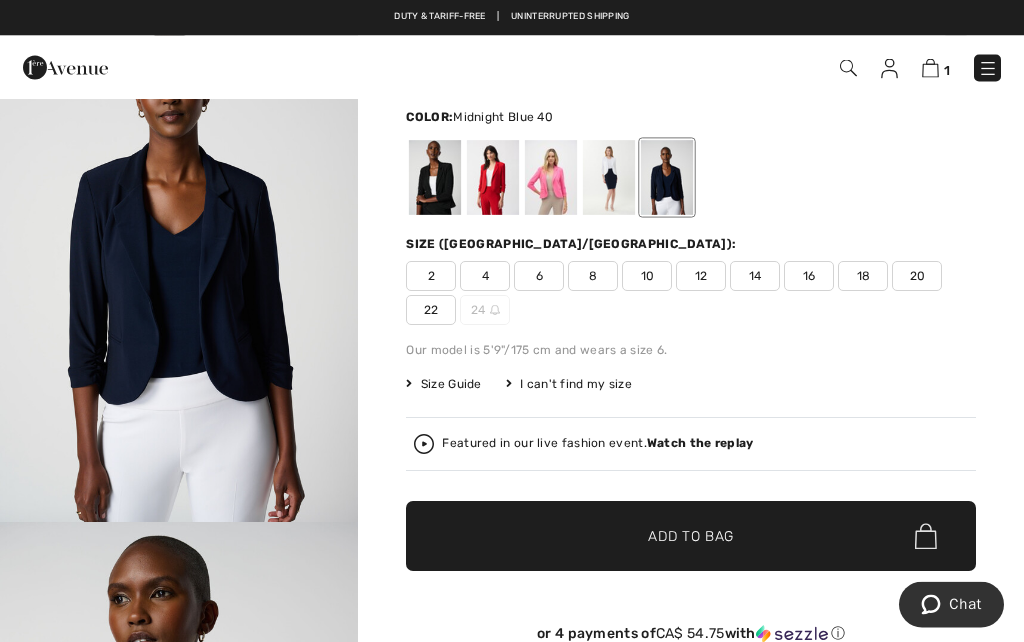 scroll, scrollTop: 114, scrollLeft: 0, axis: vertical 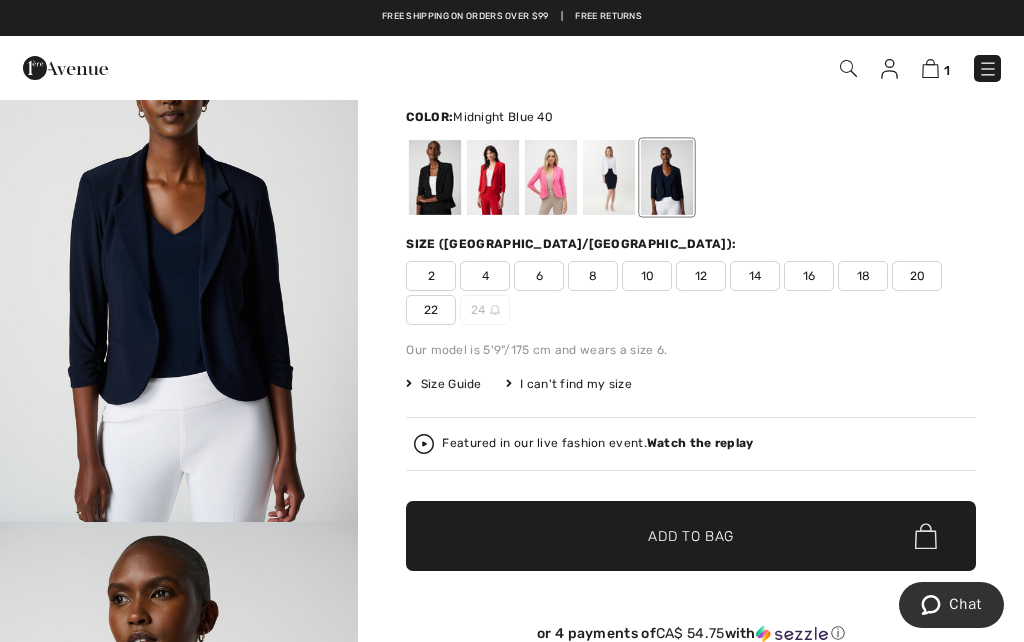click on "12" at bounding box center [701, 276] 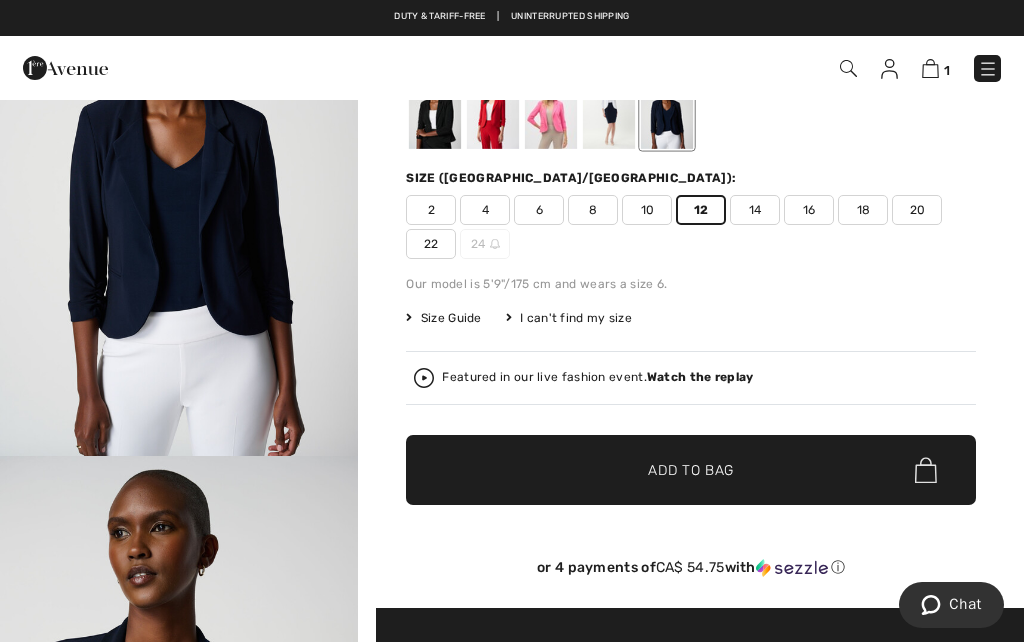 scroll, scrollTop: 186, scrollLeft: 0, axis: vertical 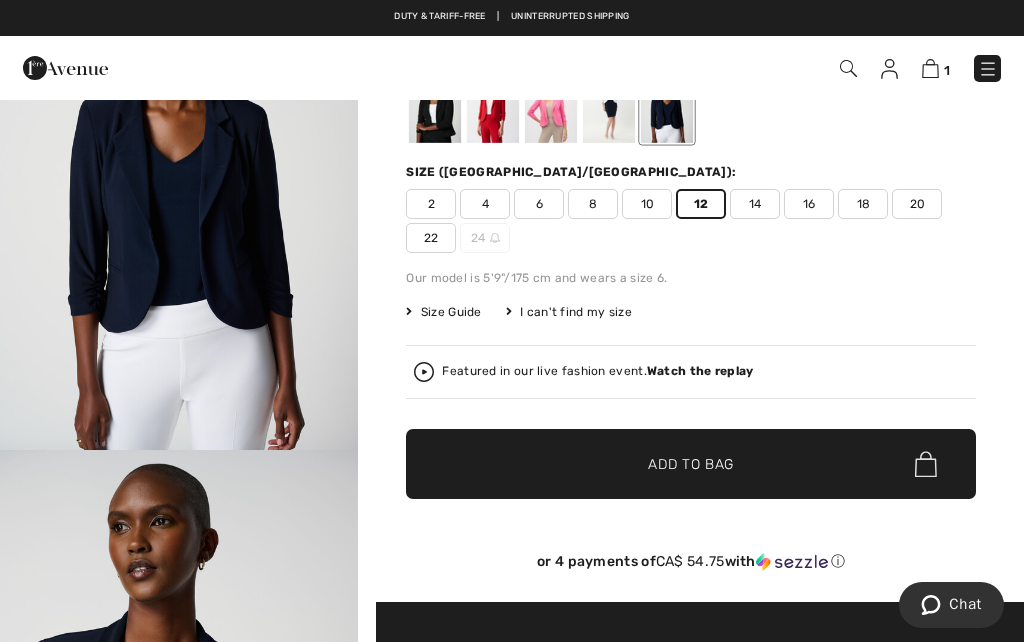 click on "Add to Bag" at bounding box center (691, 464) 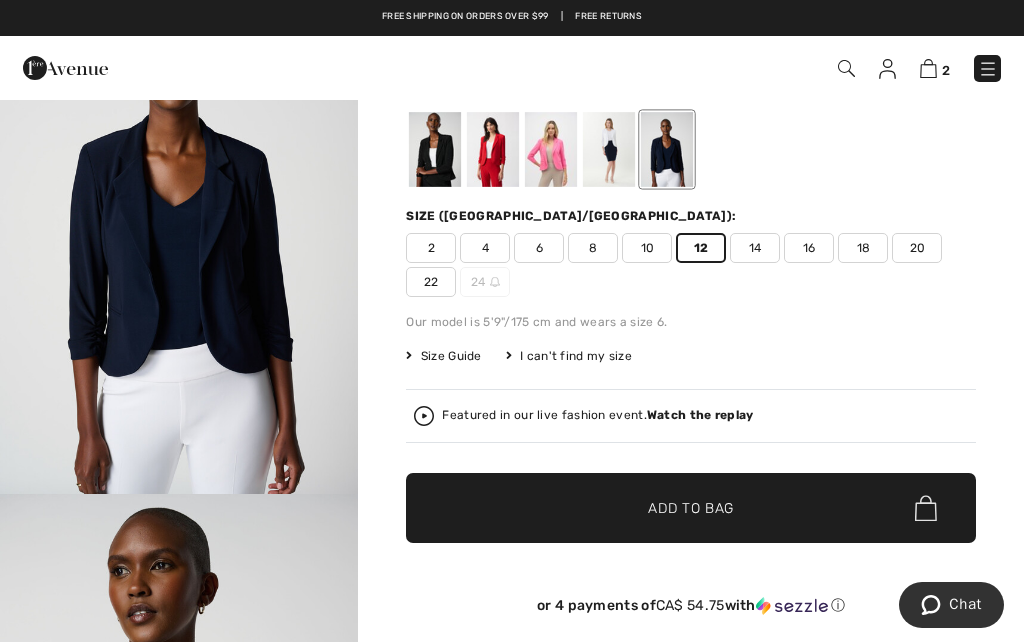scroll, scrollTop: 140, scrollLeft: 0, axis: vertical 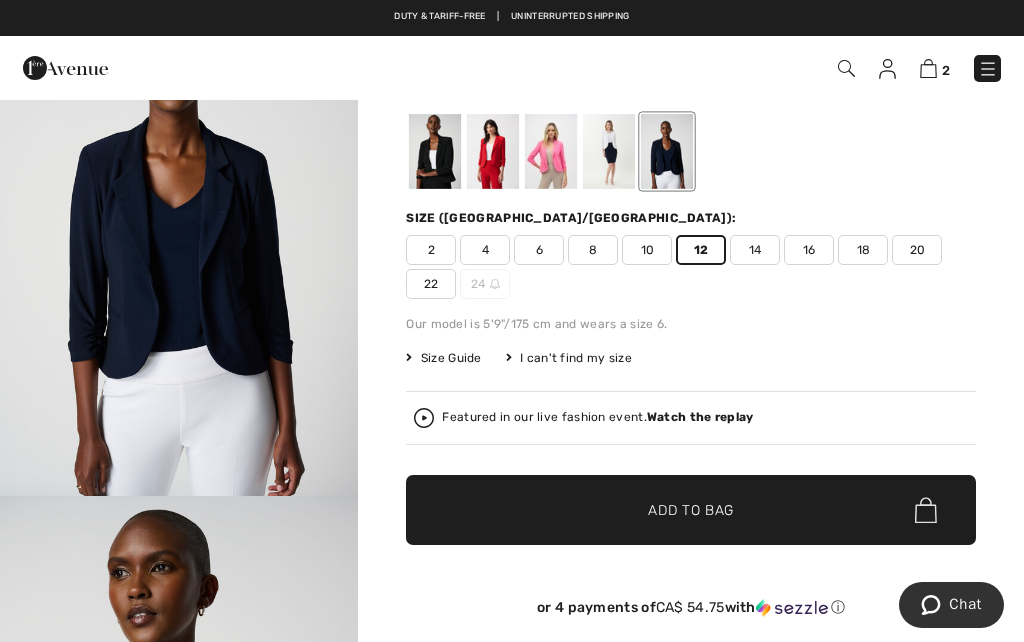 click on "Watch the replay" at bounding box center (700, 417) 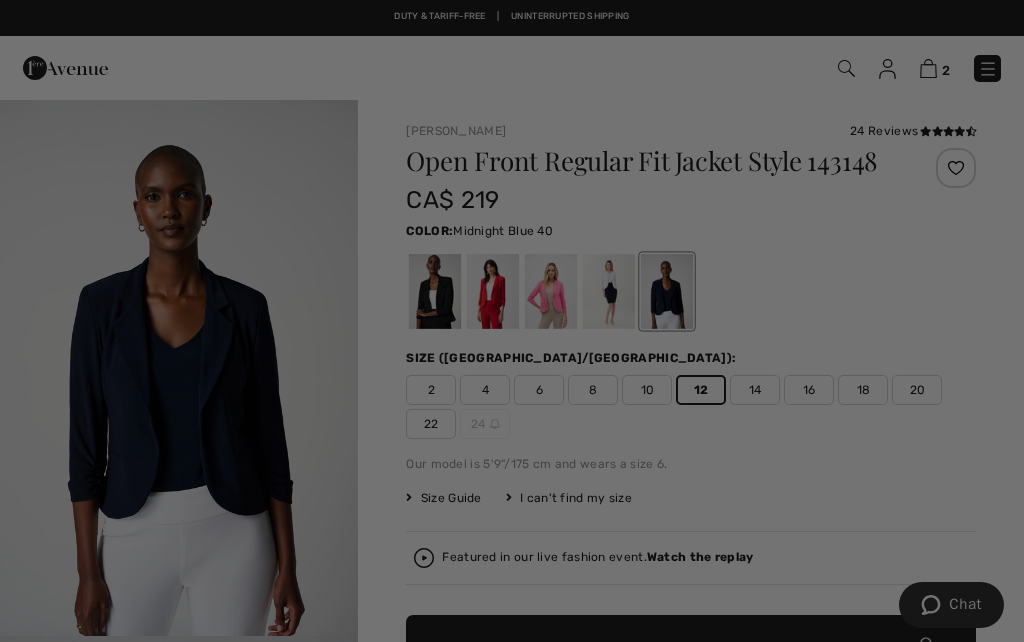 scroll, scrollTop: 0, scrollLeft: 0, axis: both 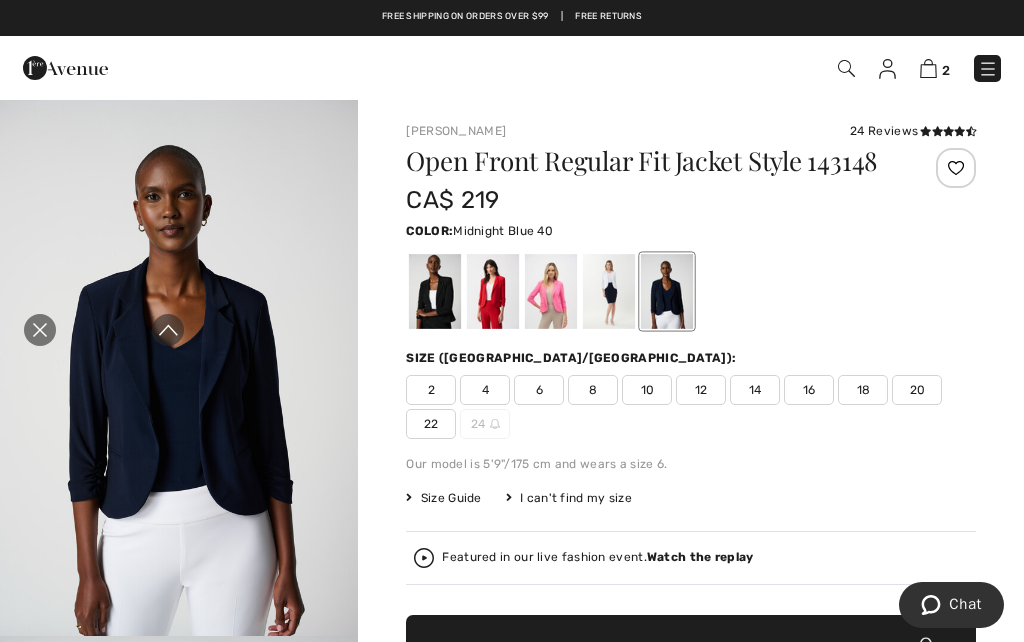 click 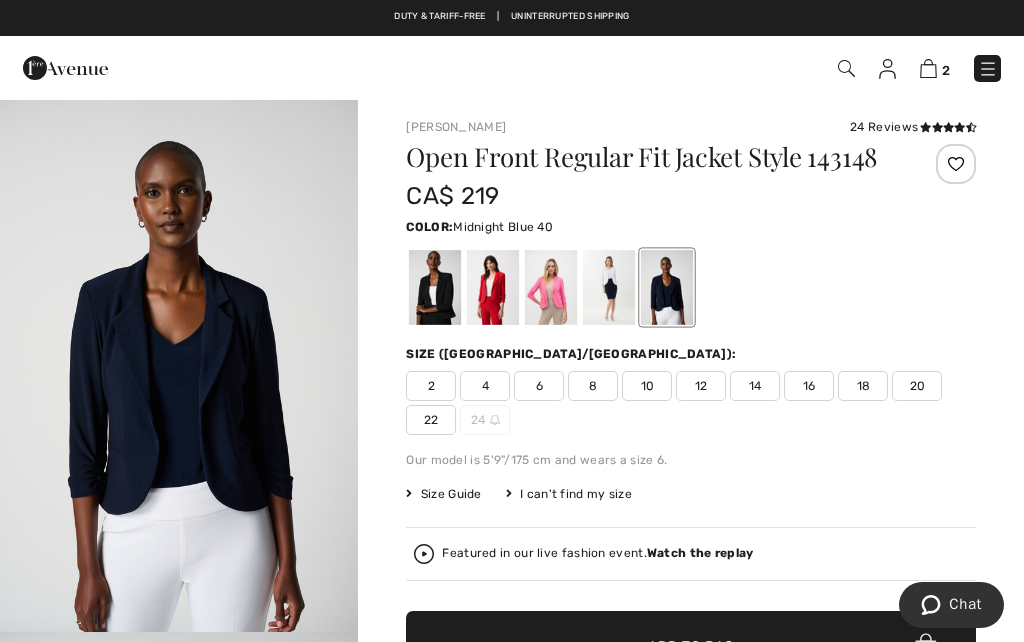 scroll, scrollTop: 2, scrollLeft: 0, axis: vertical 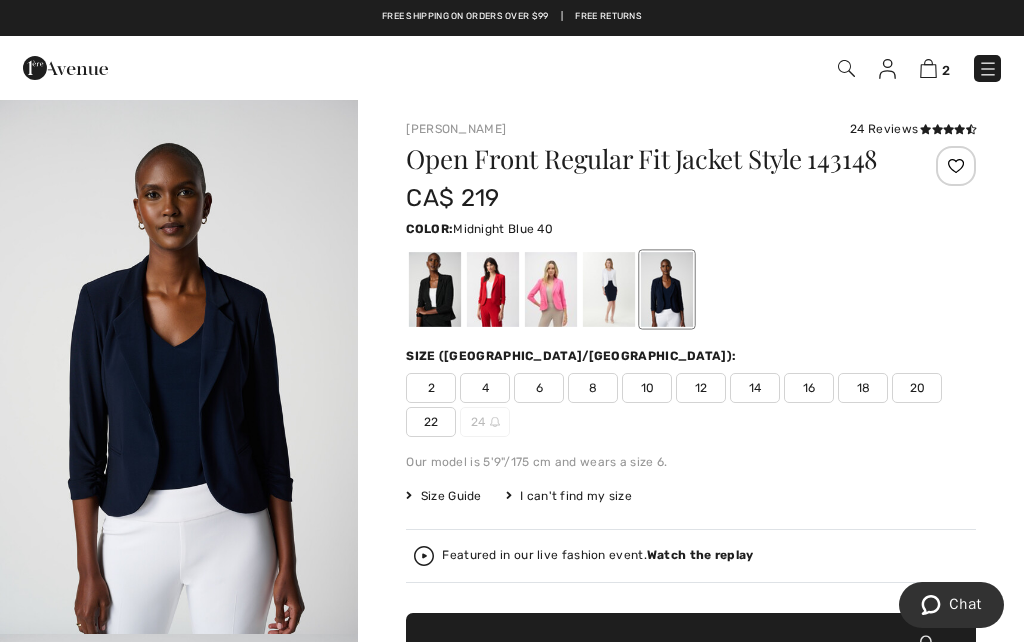 click on "24 Reviews" at bounding box center (913, 129) 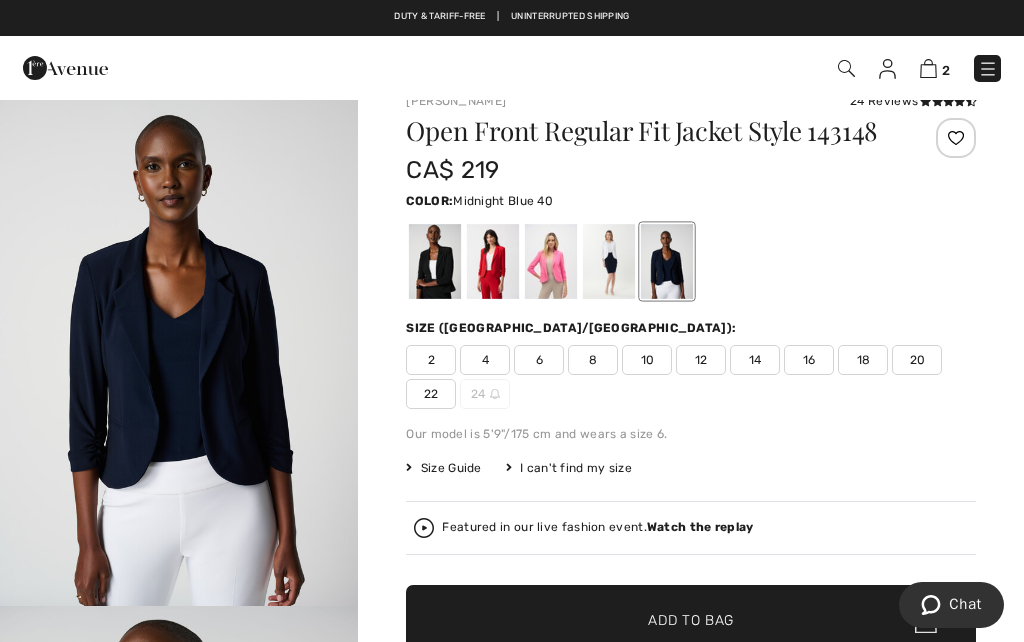 scroll, scrollTop: 26, scrollLeft: 0, axis: vertical 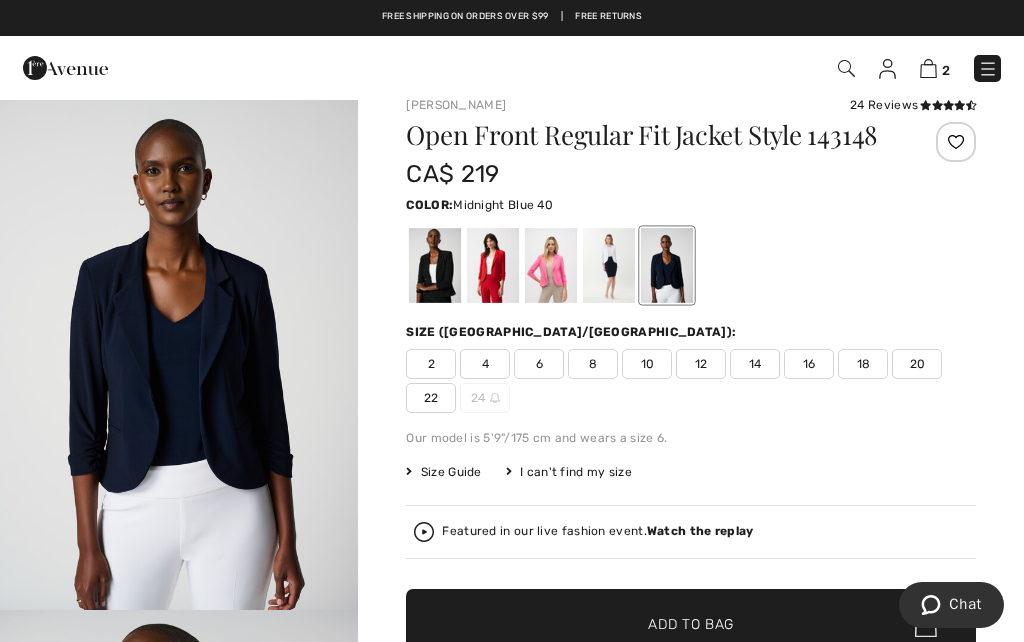 click on "12" at bounding box center [701, 364] 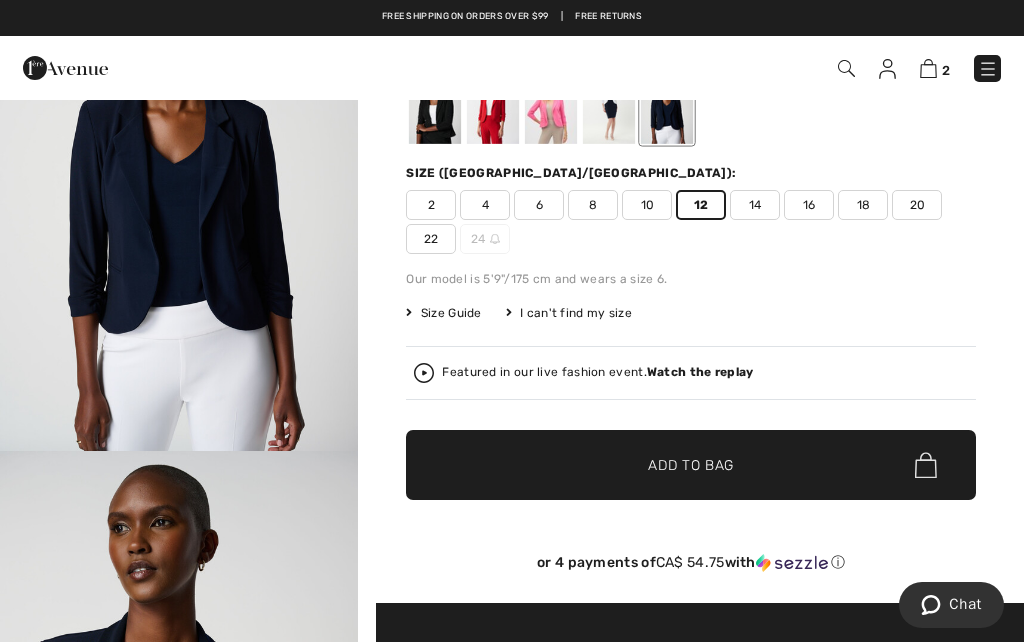 scroll, scrollTop: 205, scrollLeft: 0, axis: vertical 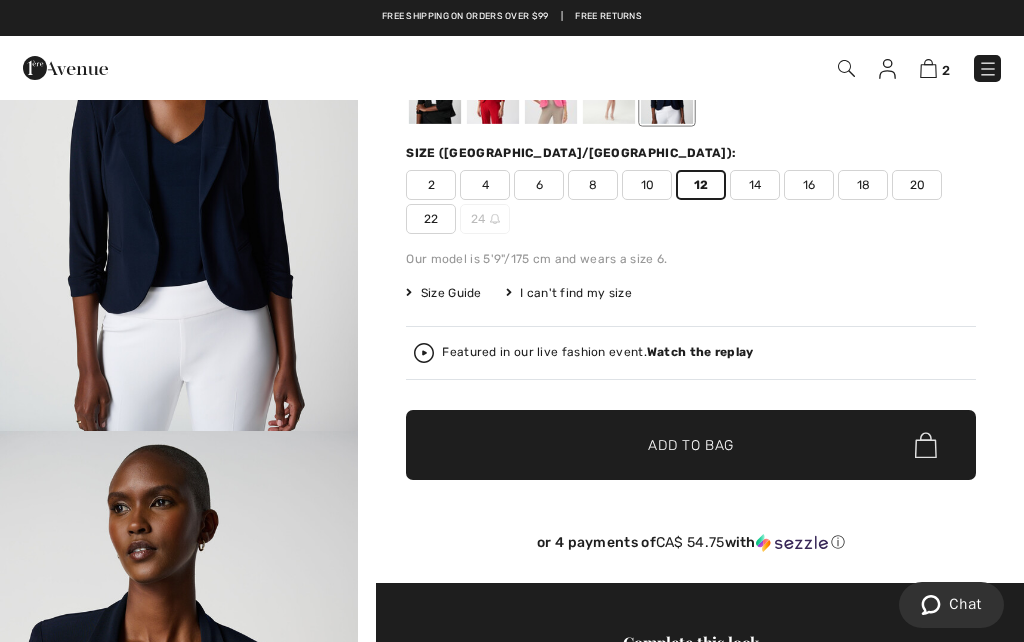 click on "Add to Bag" at bounding box center [691, 445] 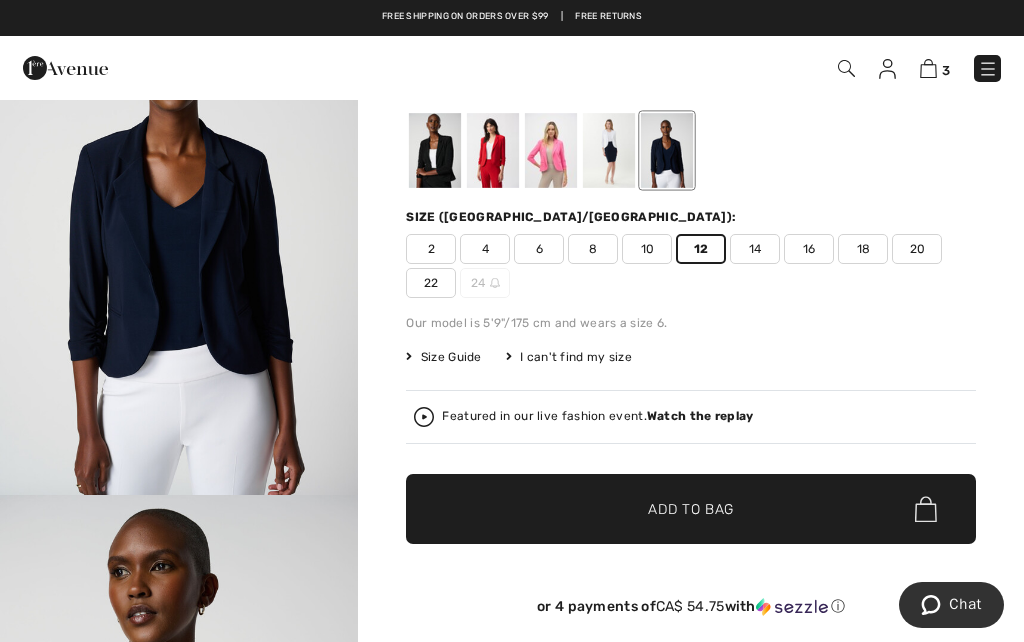 scroll, scrollTop: 121, scrollLeft: 0, axis: vertical 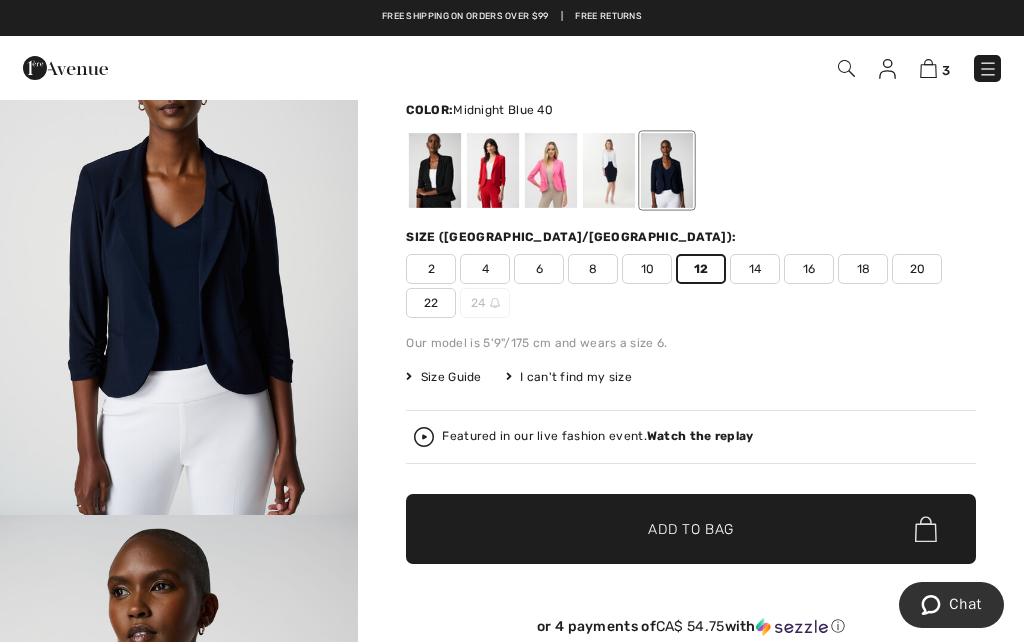 click at bounding box center [928, 68] 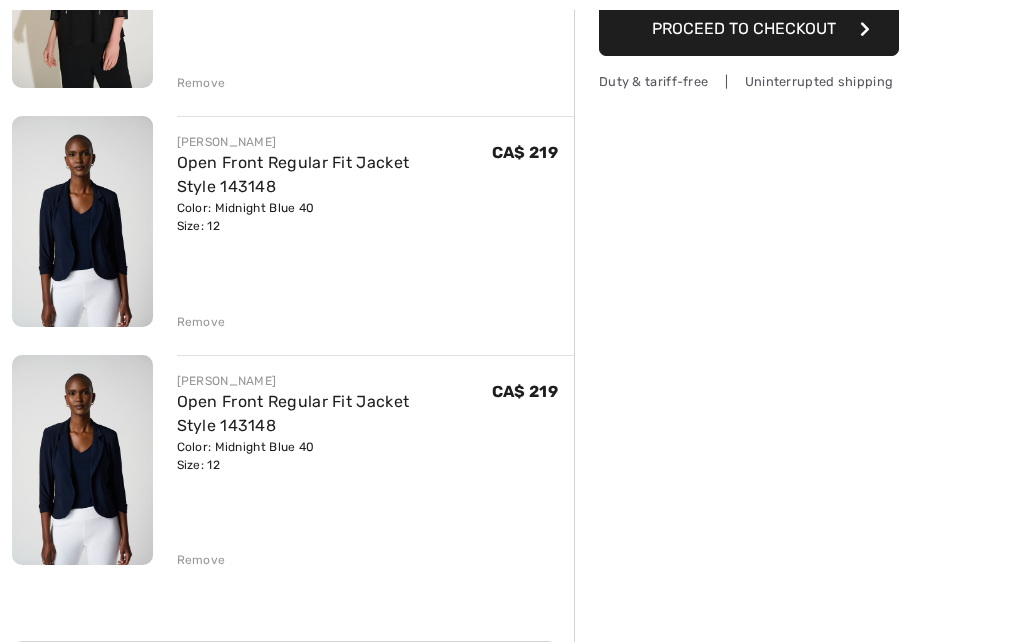 scroll, scrollTop: 0, scrollLeft: 0, axis: both 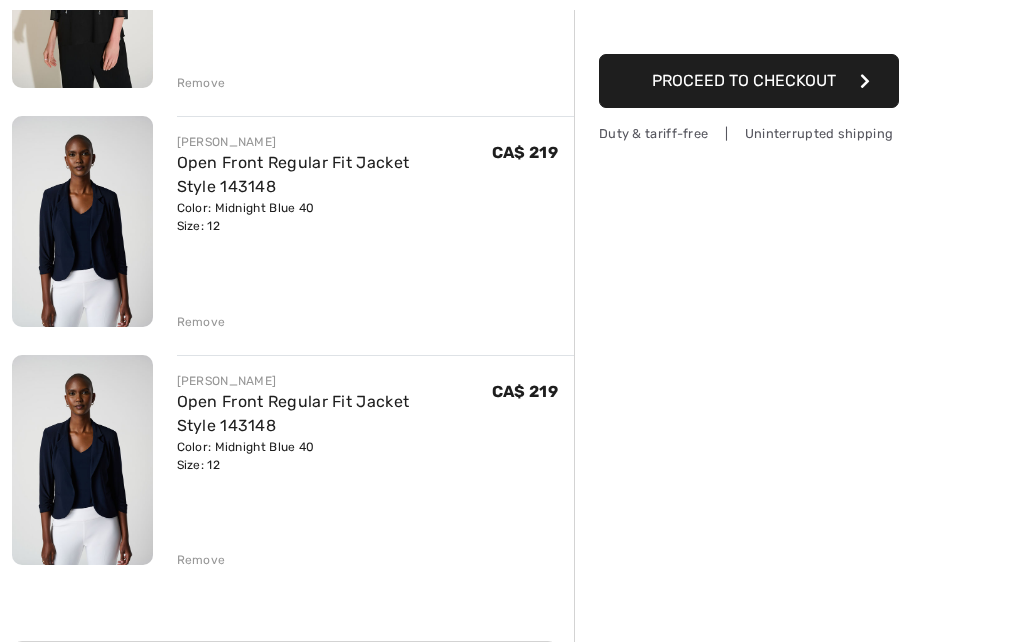 click on "Remove" at bounding box center [201, 560] 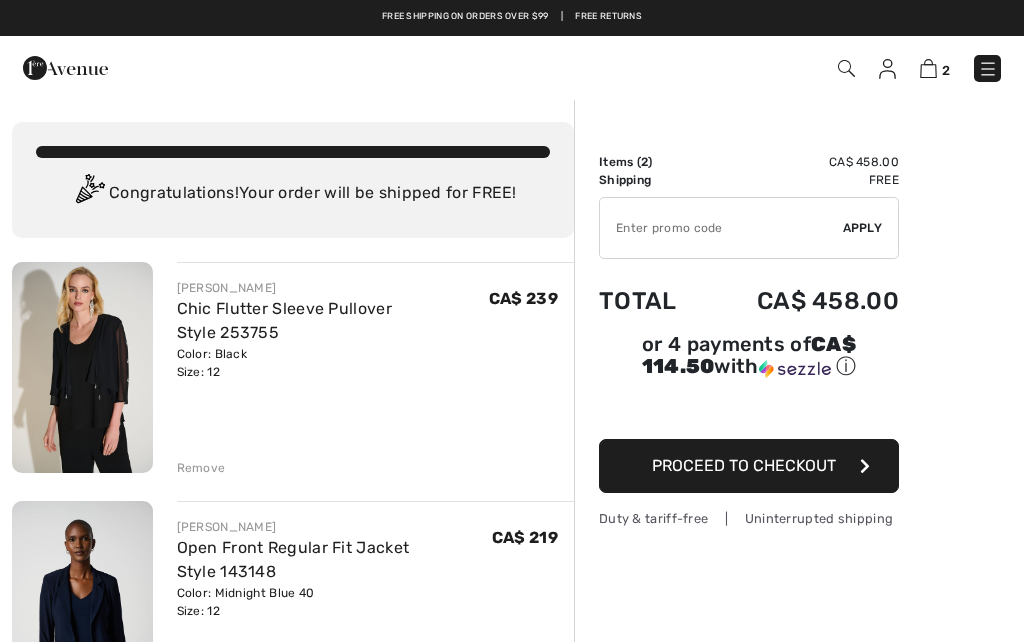 scroll, scrollTop: 0, scrollLeft: 0, axis: both 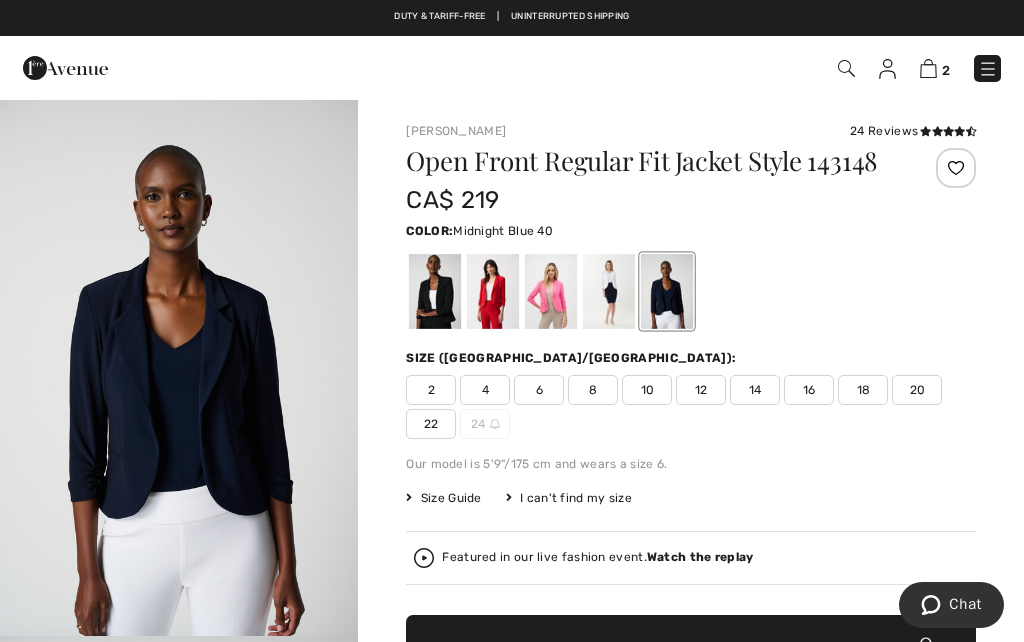 click at bounding box center (667, 291) 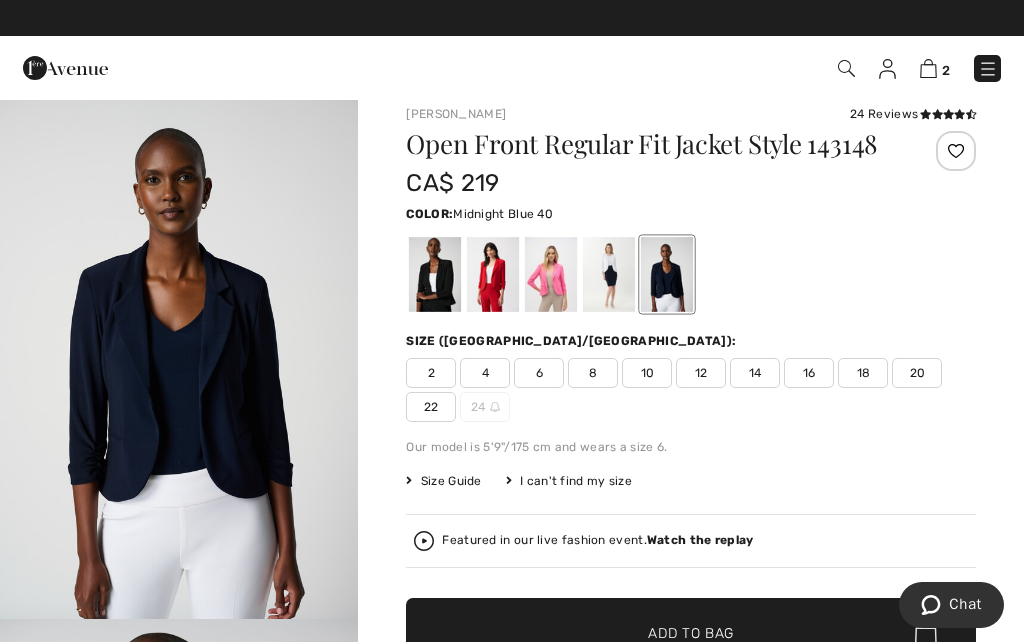 click at bounding box center [435, 274] 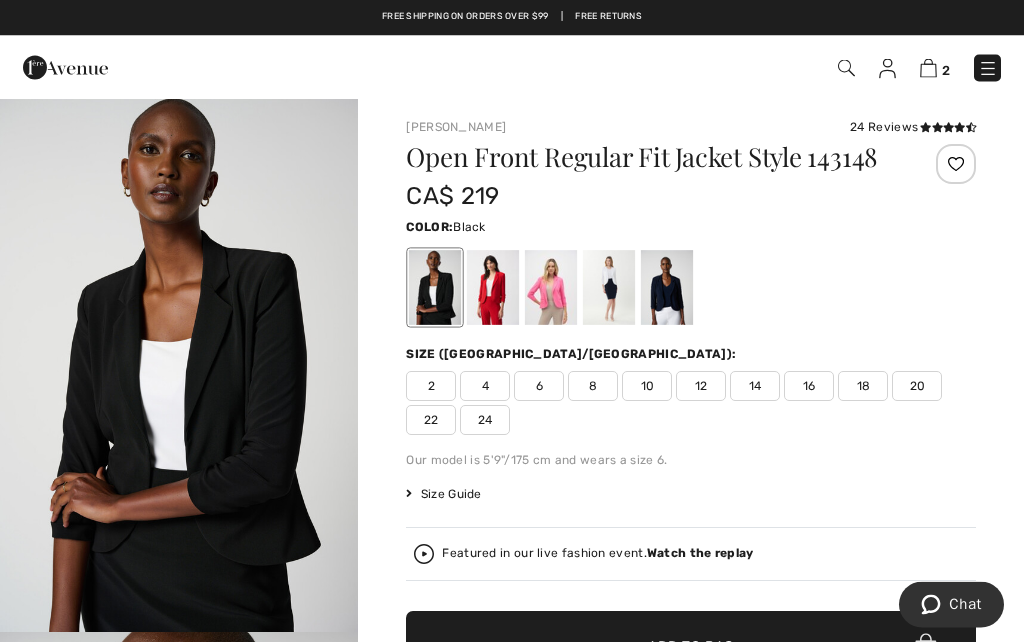 scroll, scrollTop: 4, scrollLeft: 0, axis: vertical 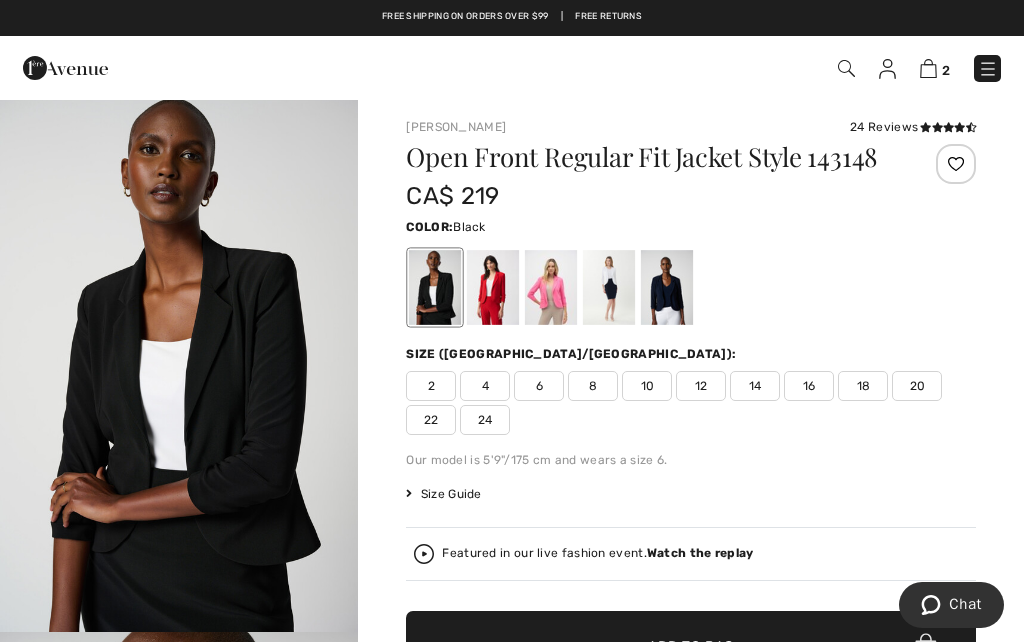 click on "12" at bounding box center (701, 386) 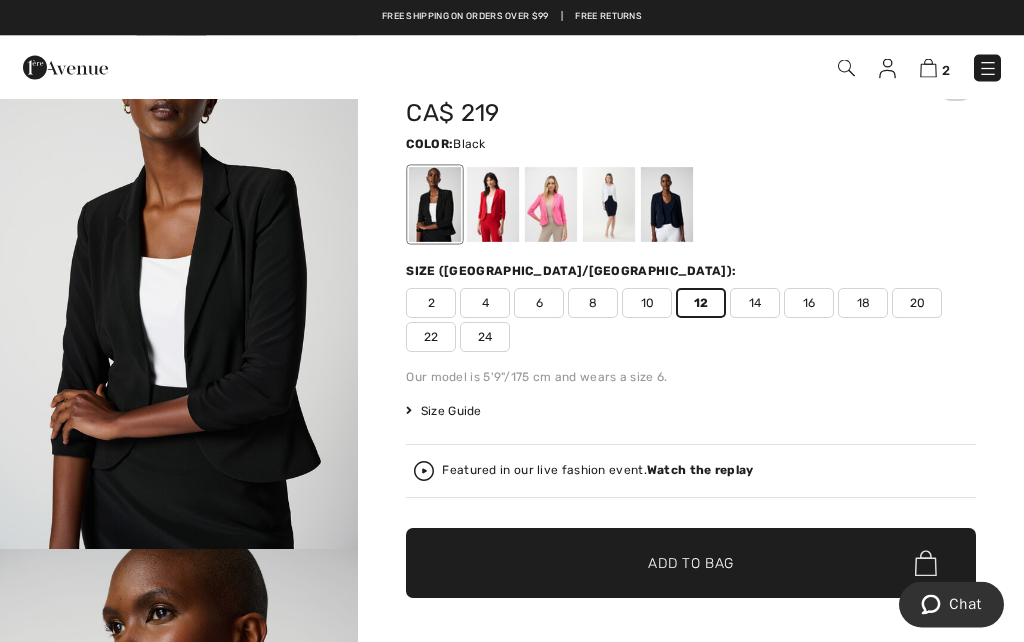 scroll, scrollTop: 92, scrollLeft: 0, axis: vertical 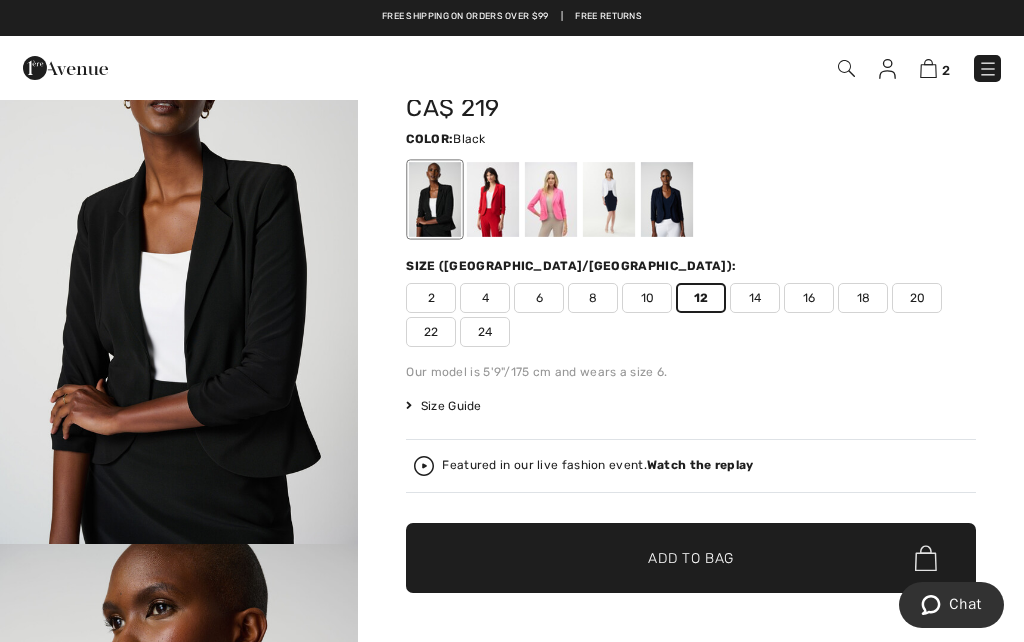 click on "Add to Bag" at bounding box center (691, 558) 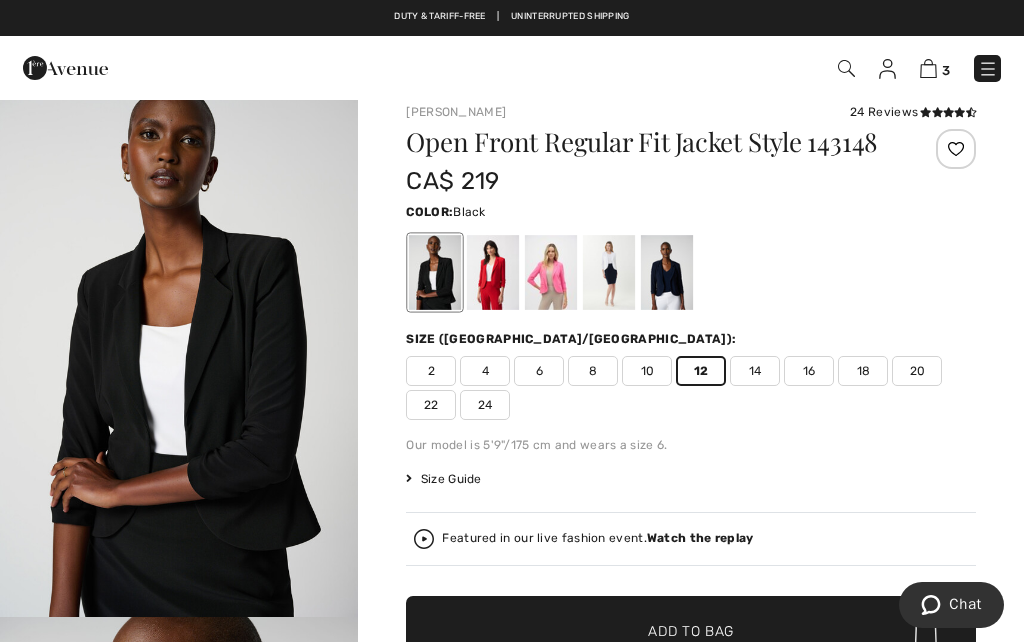 scroll, scrollTop: 0, scrollLeft: 0, axis: both 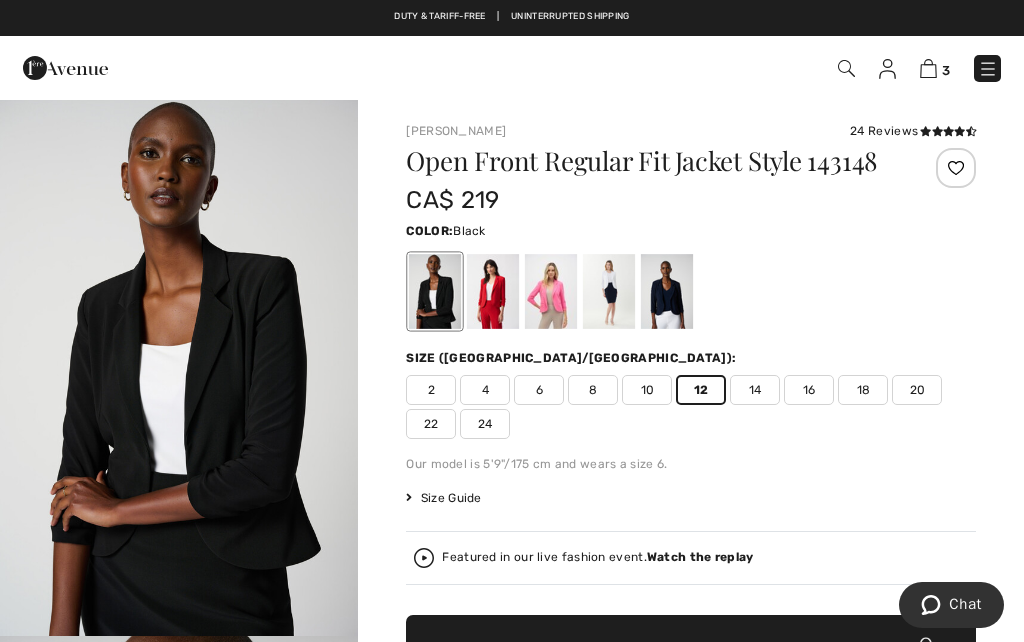 click at bounding box center [928, 68] 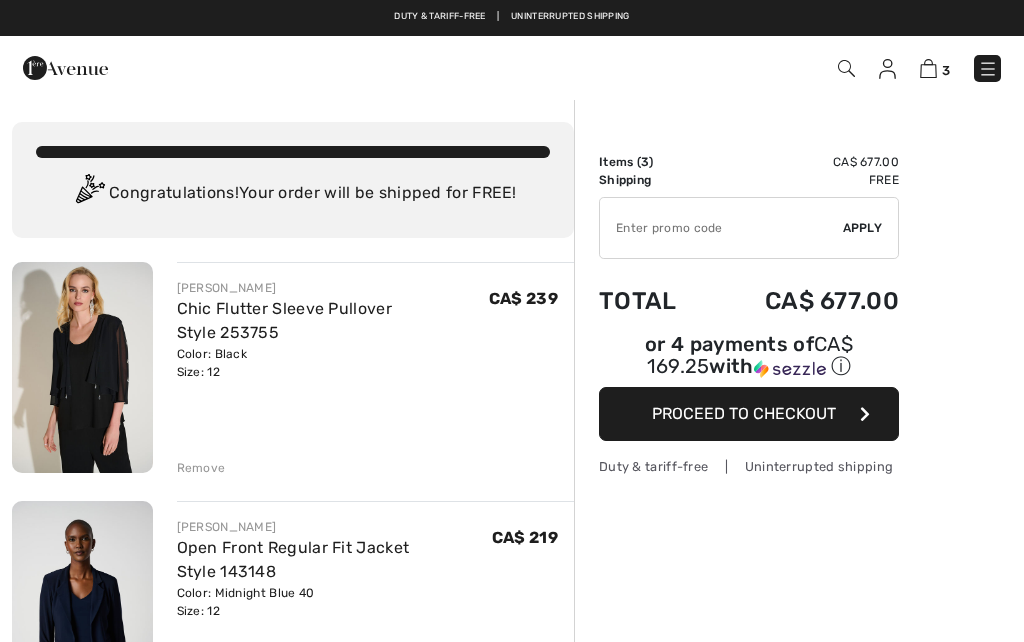checkbox on "true" 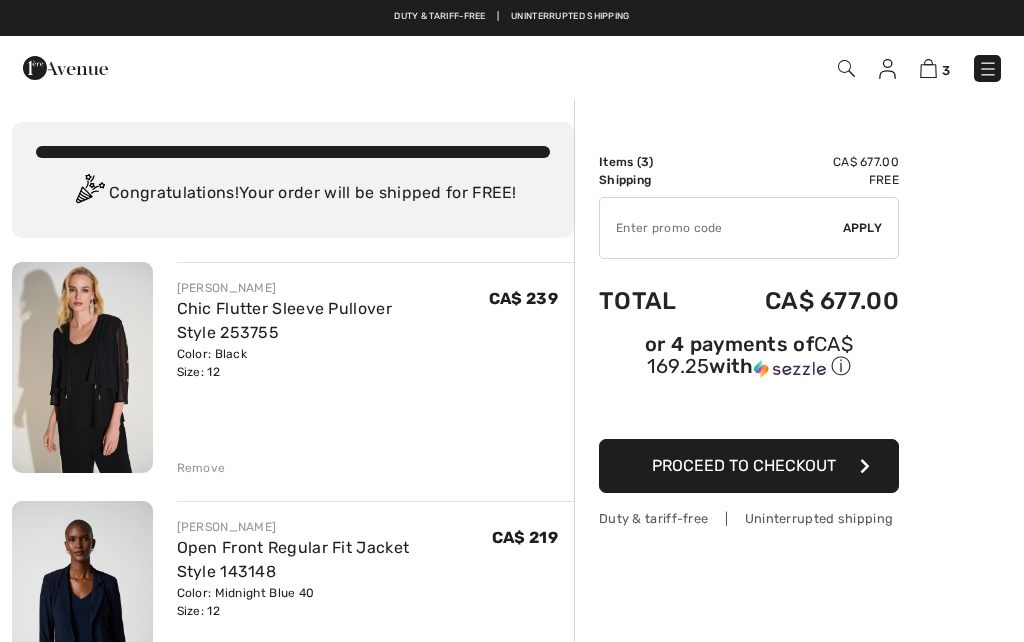 scroll, scrollTop: 0, scrollLeft: 0, axis: both 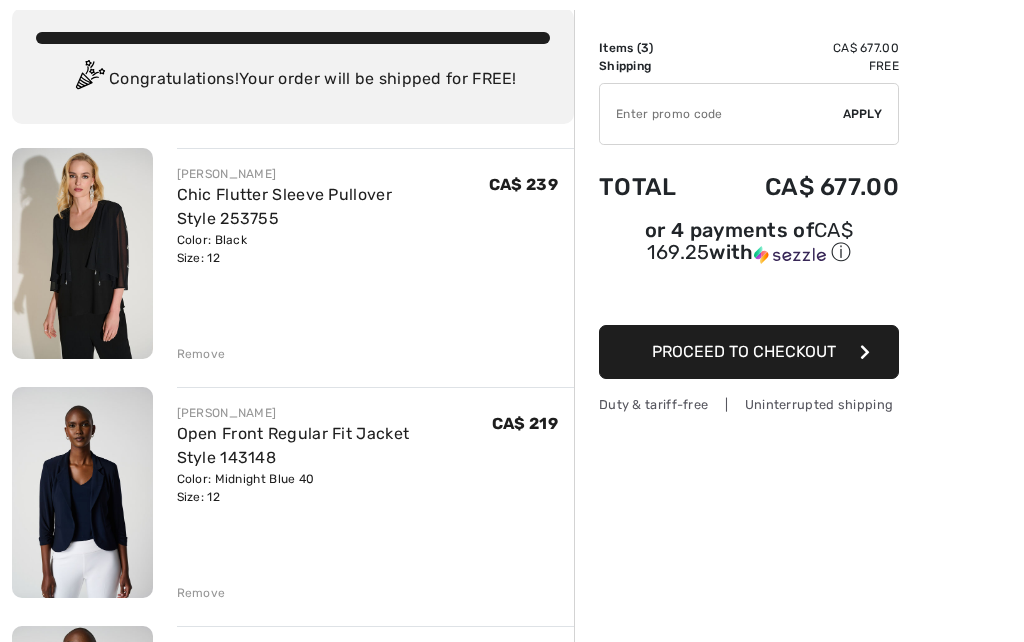 click on "Proceed to Checkout" at bounding box center [744, 351] 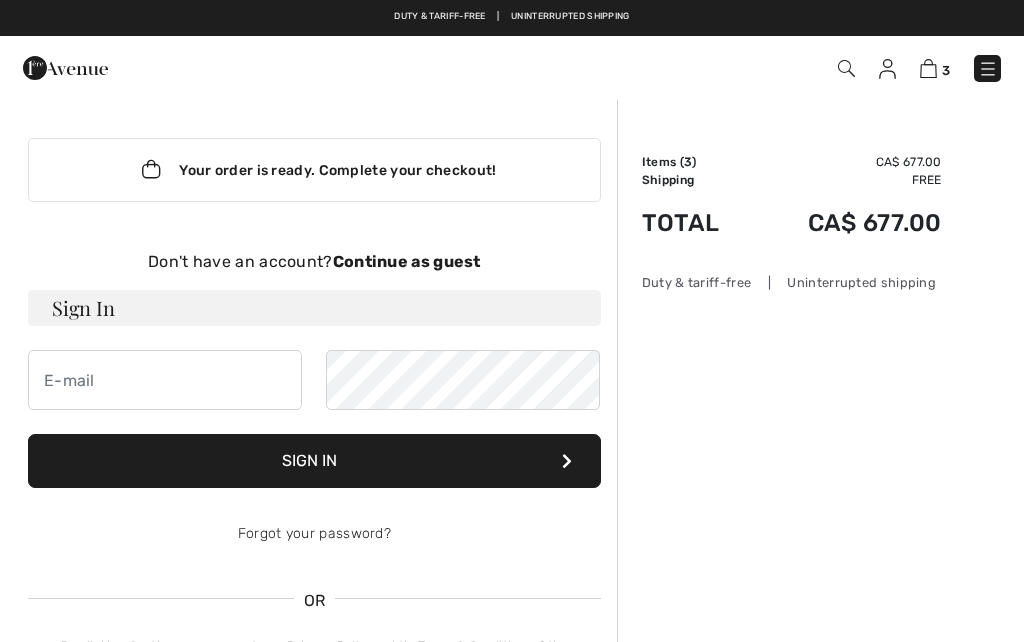 scroll, scrollTop: 0, scrollLeft: 0, axis: both 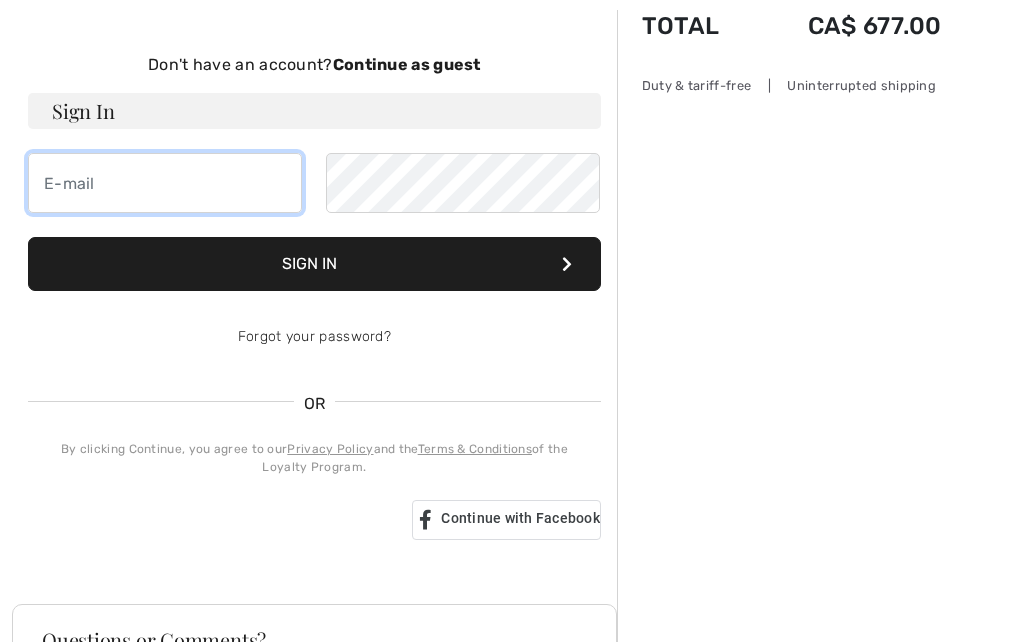 click at bounding box center (165, 183) 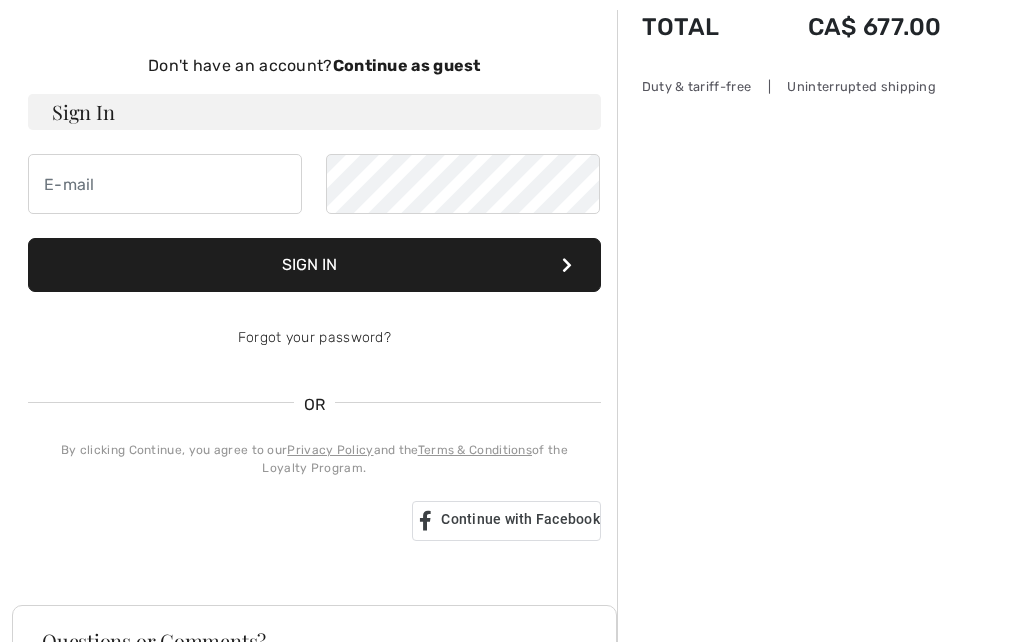 click on "Continue as guest" at bounding box center [407, 65] 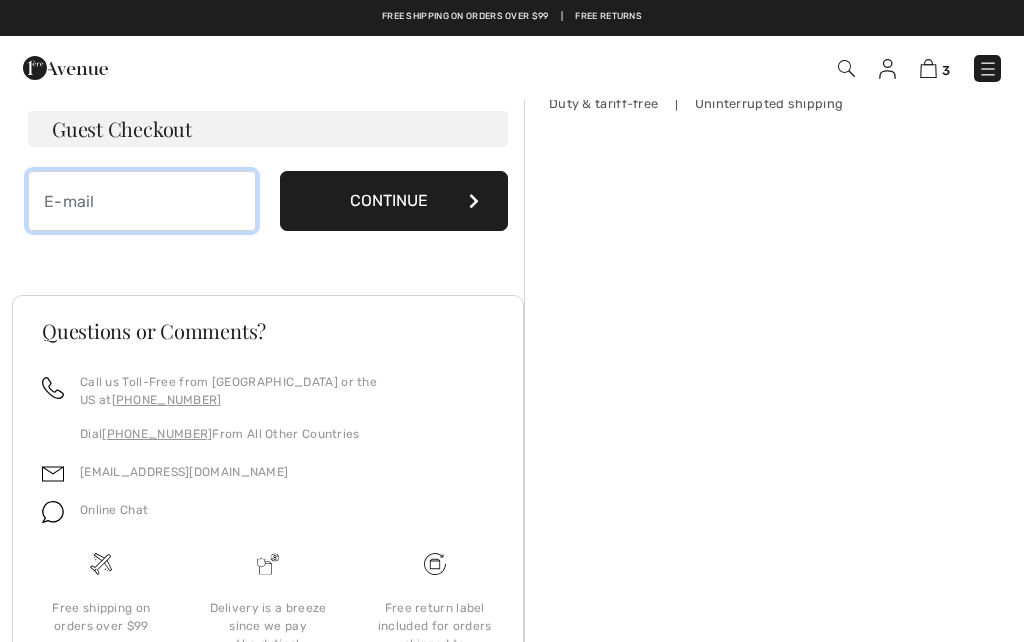 click at bounding box center (142, 201) 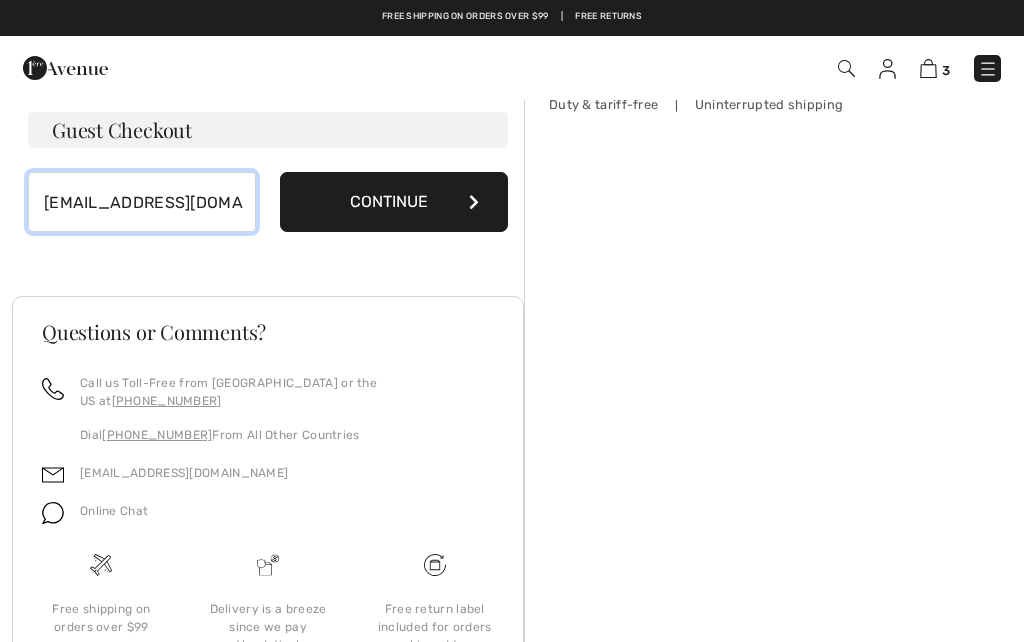 type on "[EMAIL_ADDRESS][DOMAIN_NAME]" 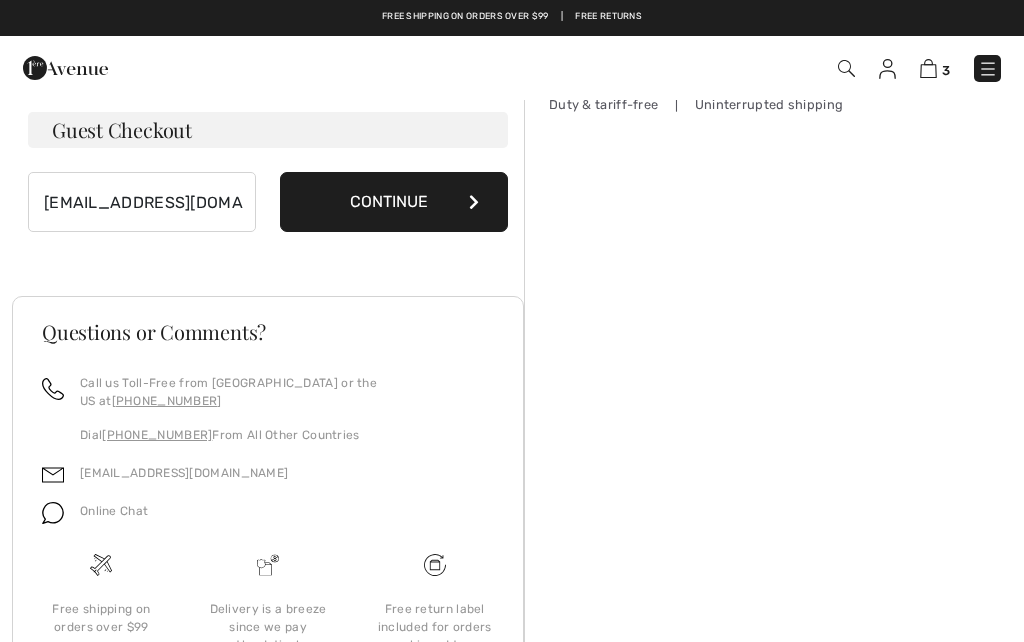 click on "Continue" at bounding box center [394, 202] 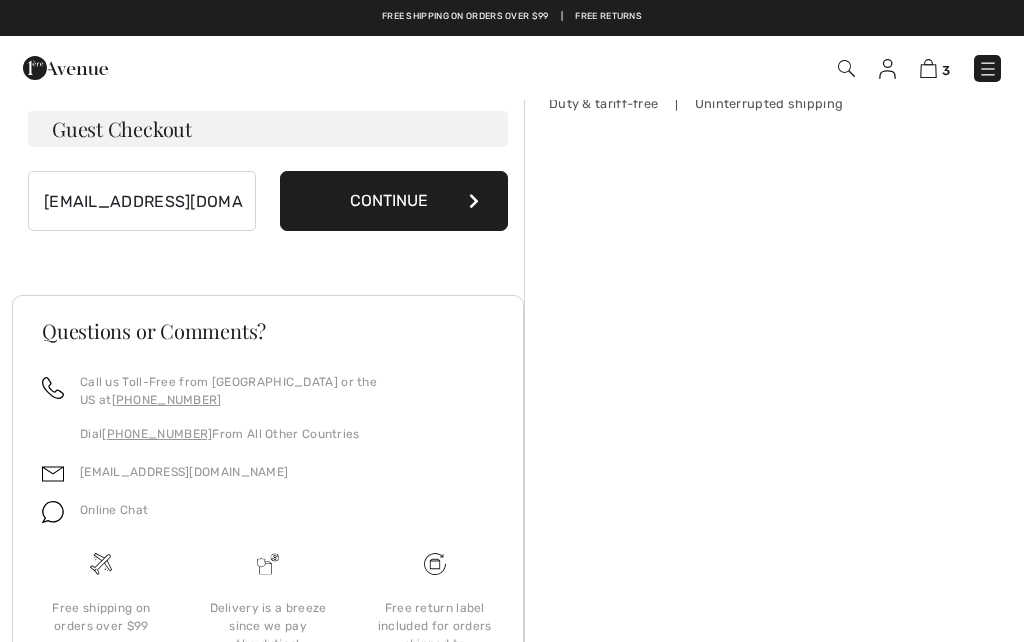 click on "Continue" at bounding box center [394, 201] 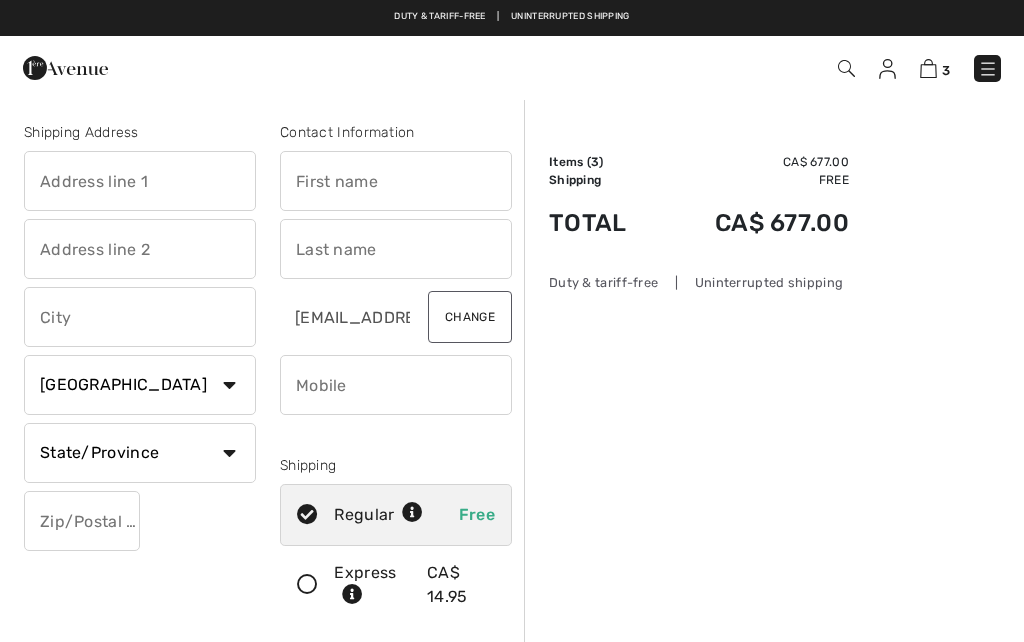 scroll, scrollTop: 0, scrollLeft: 0, axis: both 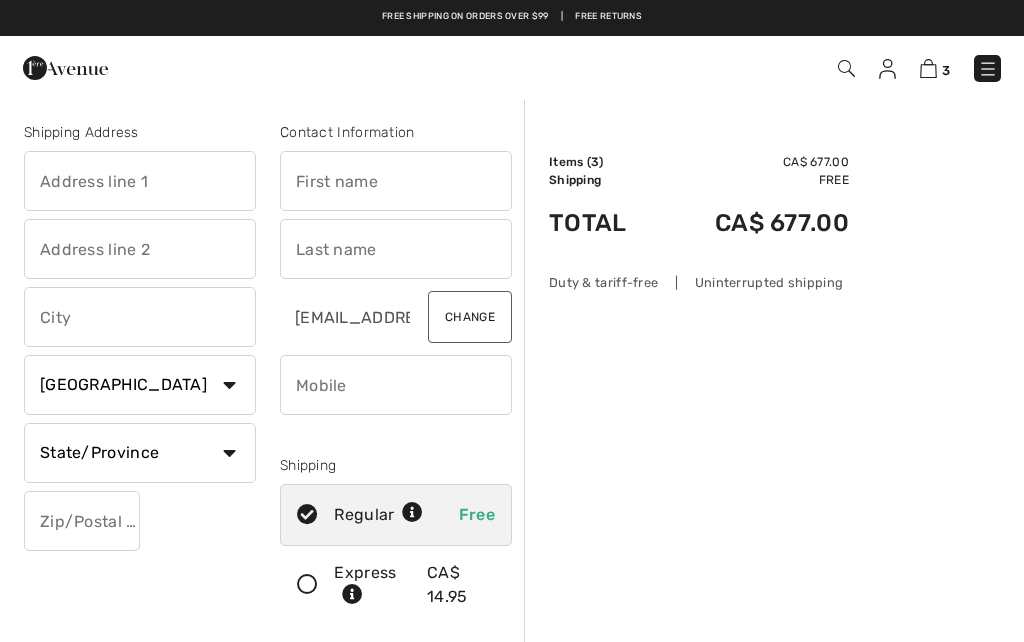 click at bounding box center (140, 181) 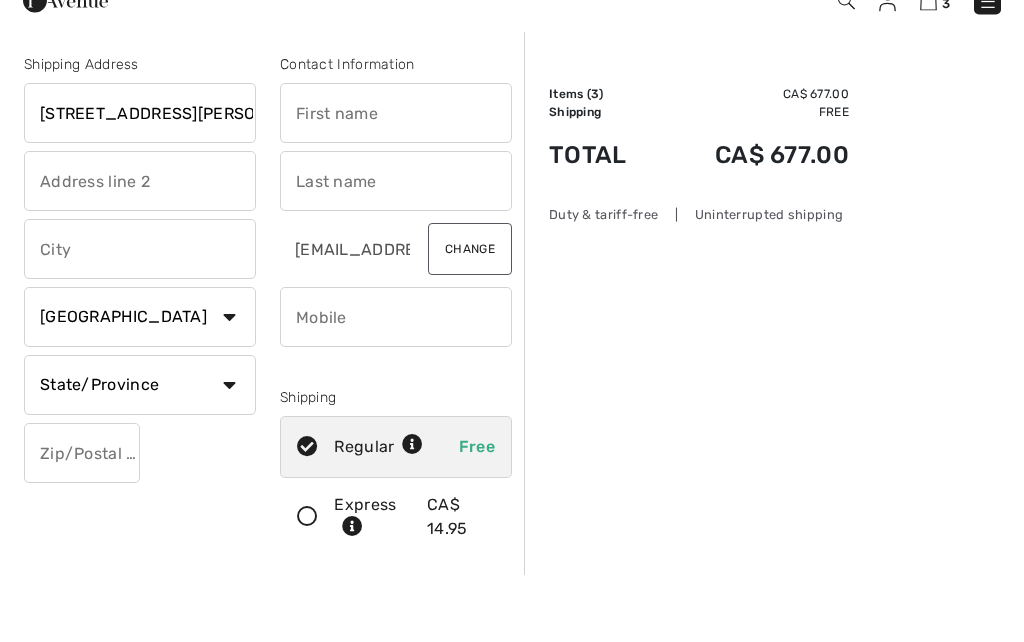 click at bounding box center (140, 317) 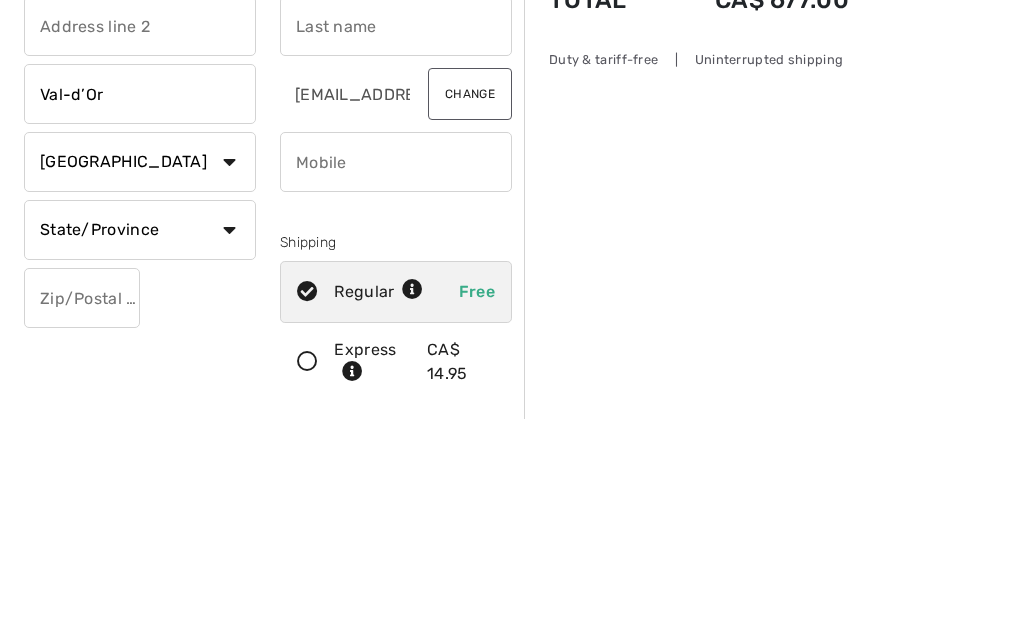 click on "State/Province
Alberta
British Columbia
Manitoba
New Brunswick
Newfoundland and Labrador
Northwest Territories
Nova Scotia
Nunavut
Ontario
Prince Edward Island
Quebec
Saskatchewan
Yukon" at bounding box center (140, 453) 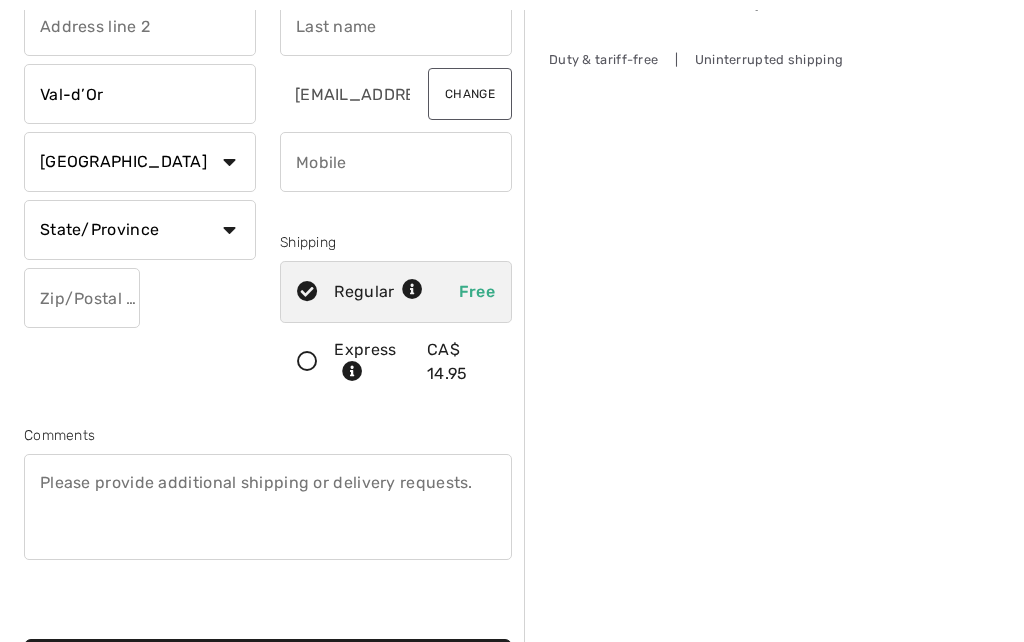 select on "QC" 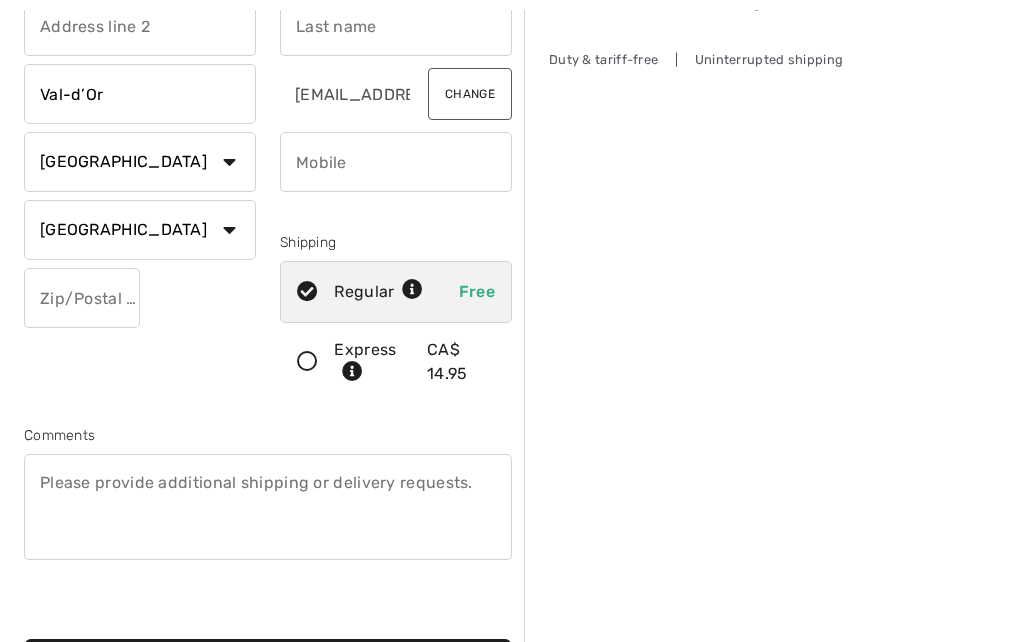 click at bounding box center (82, 298) 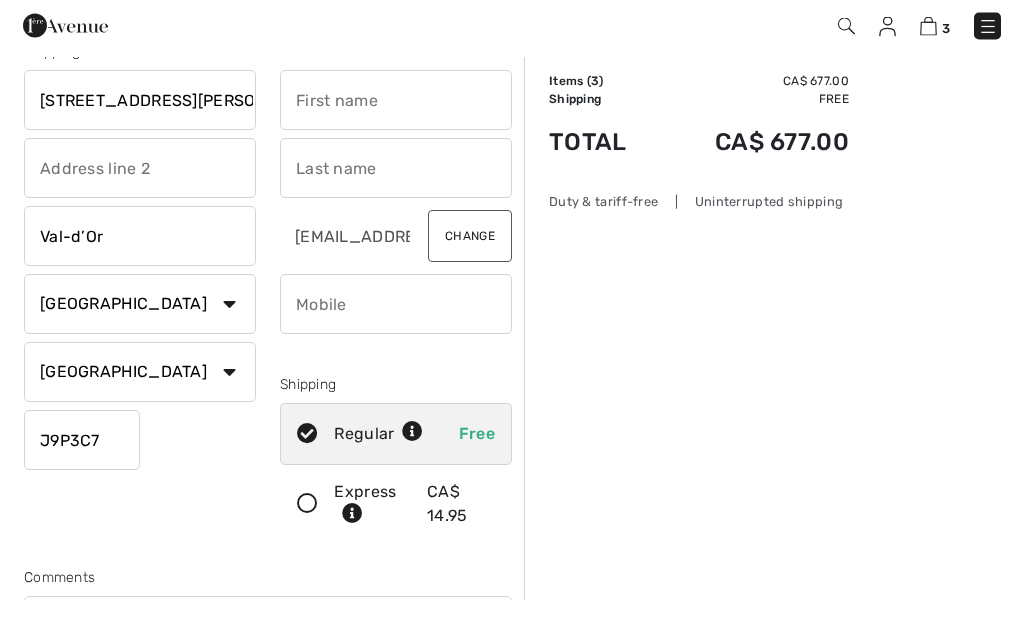 scroll, scrollTop: 37, scrollLeft: 0, axis: vertical 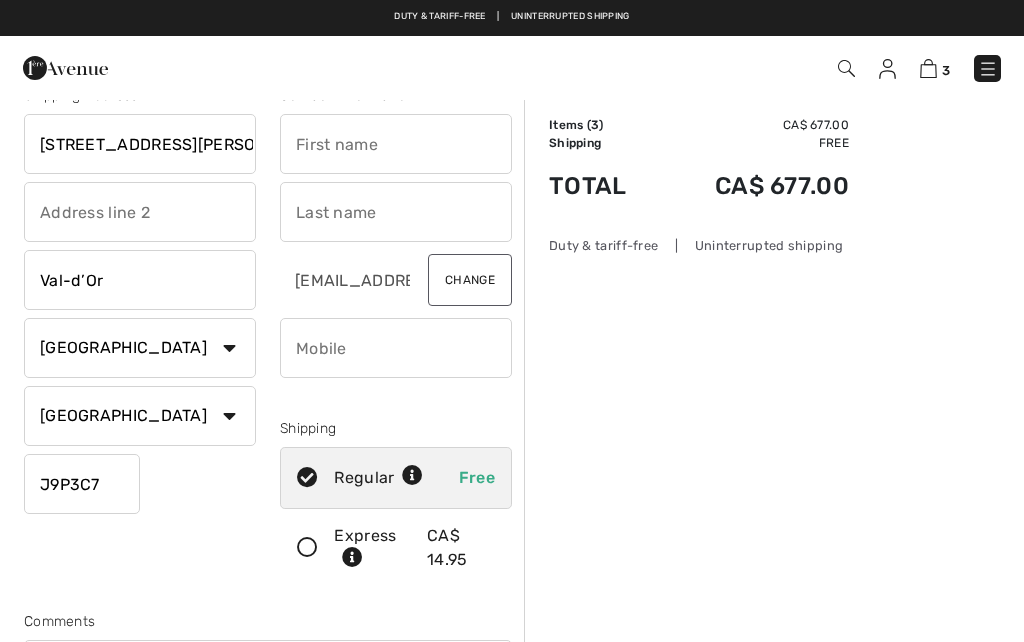 type on "J9P3C7" 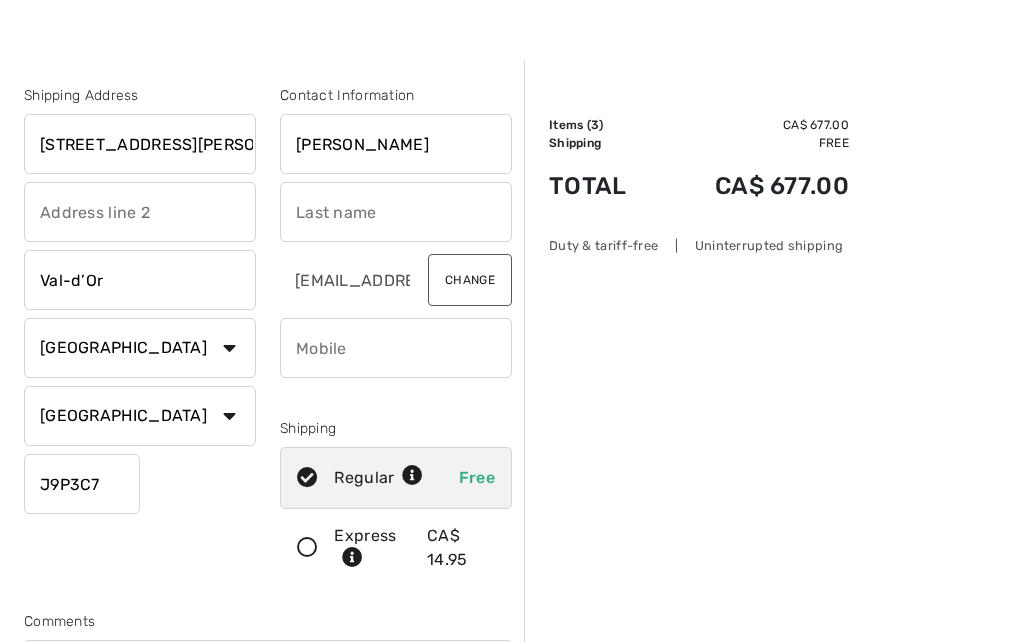 scroll, scrollTop: 33, scrollLeft: 0, axis: vertical 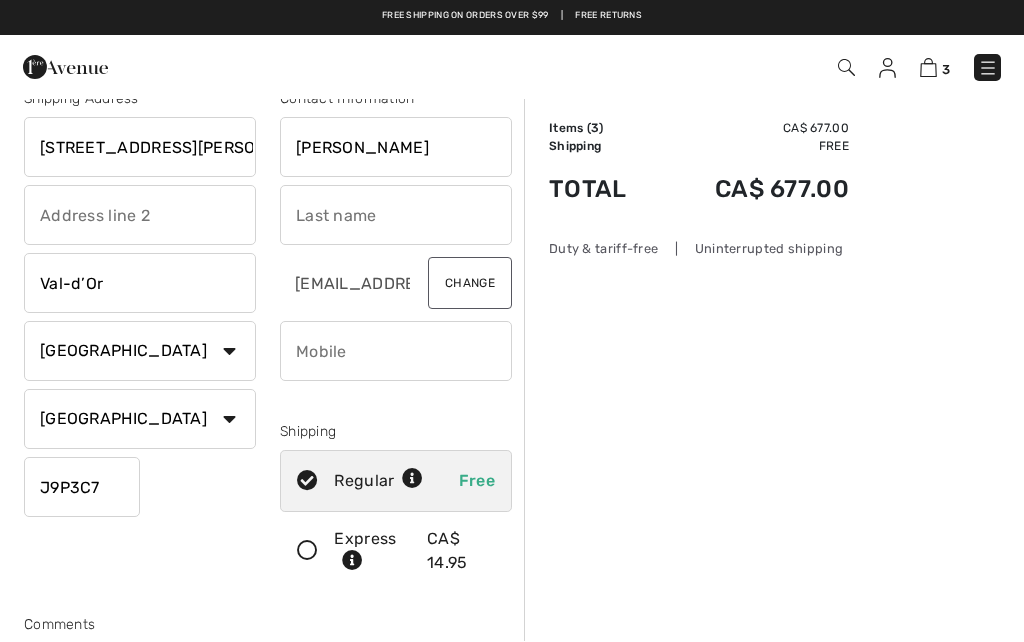 type on "Francine" 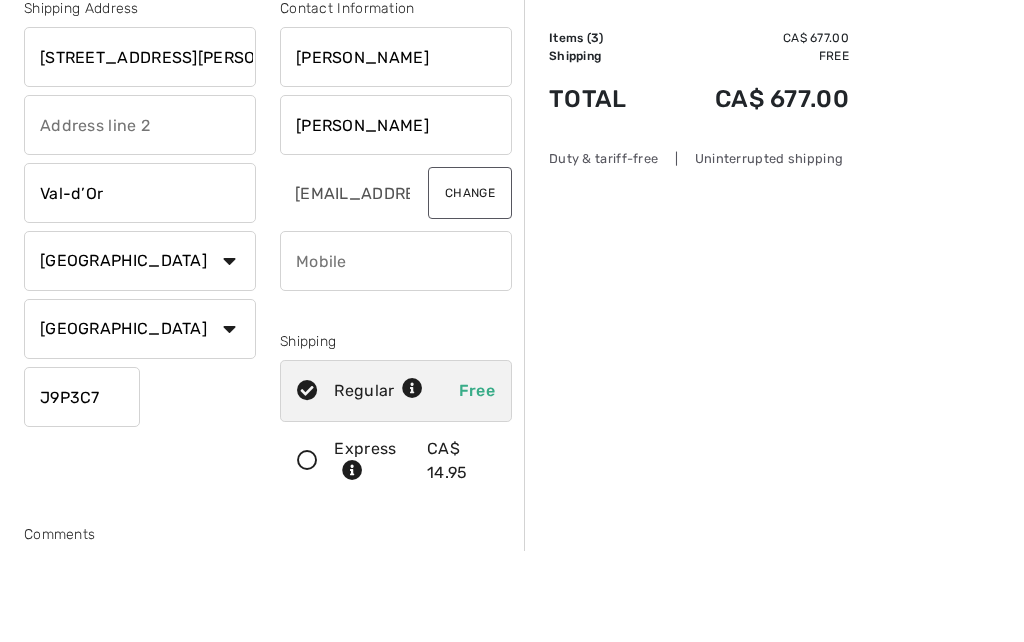 type on "Bellavance" 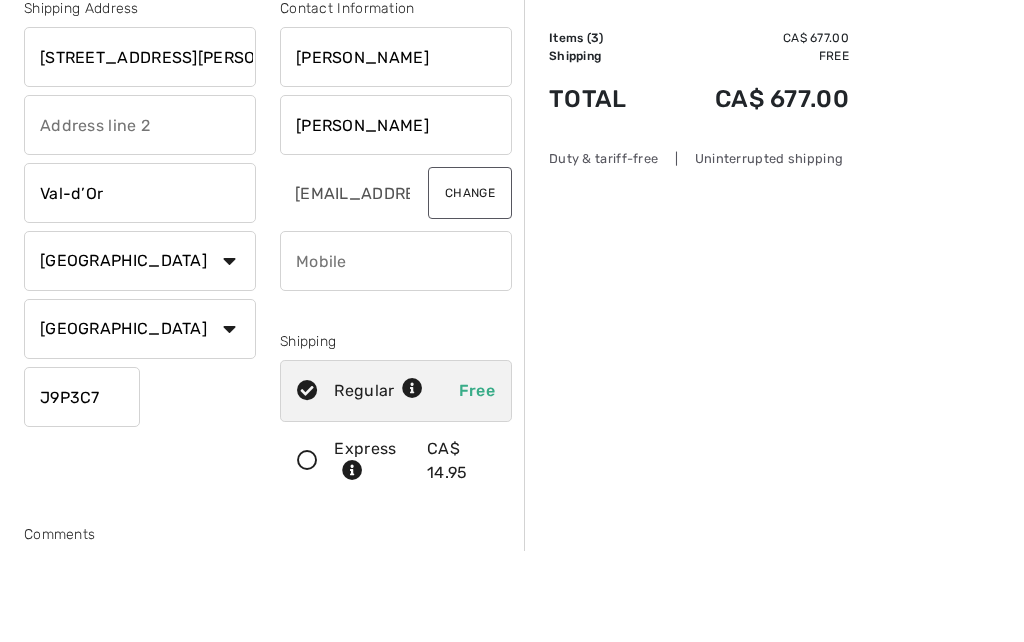 scroll, scrollTop: 125, scrollLeft: 0, axis: vertical 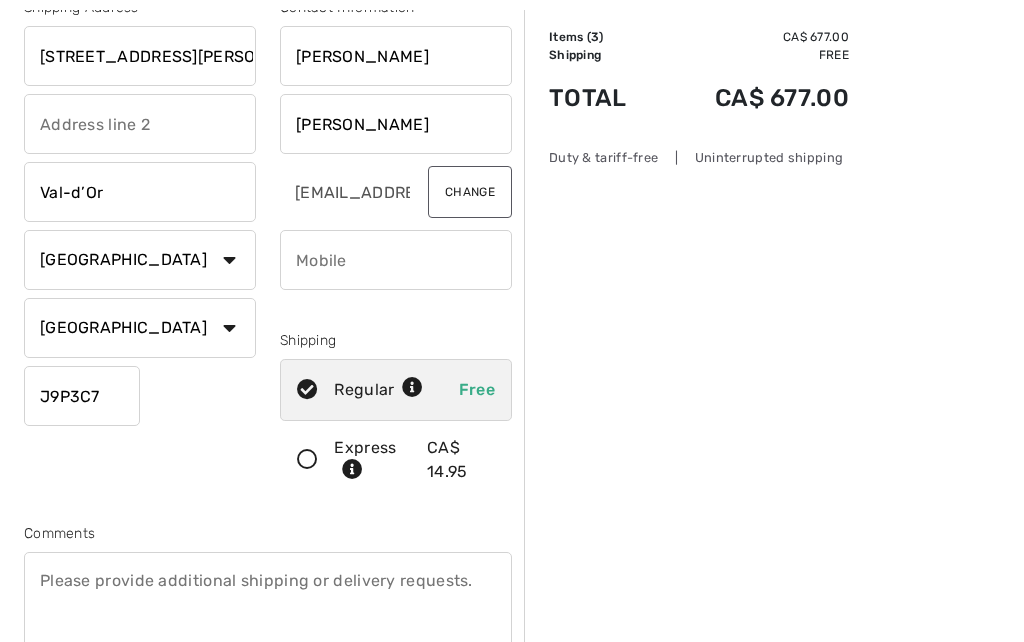 click at bounding box center (396, 260) 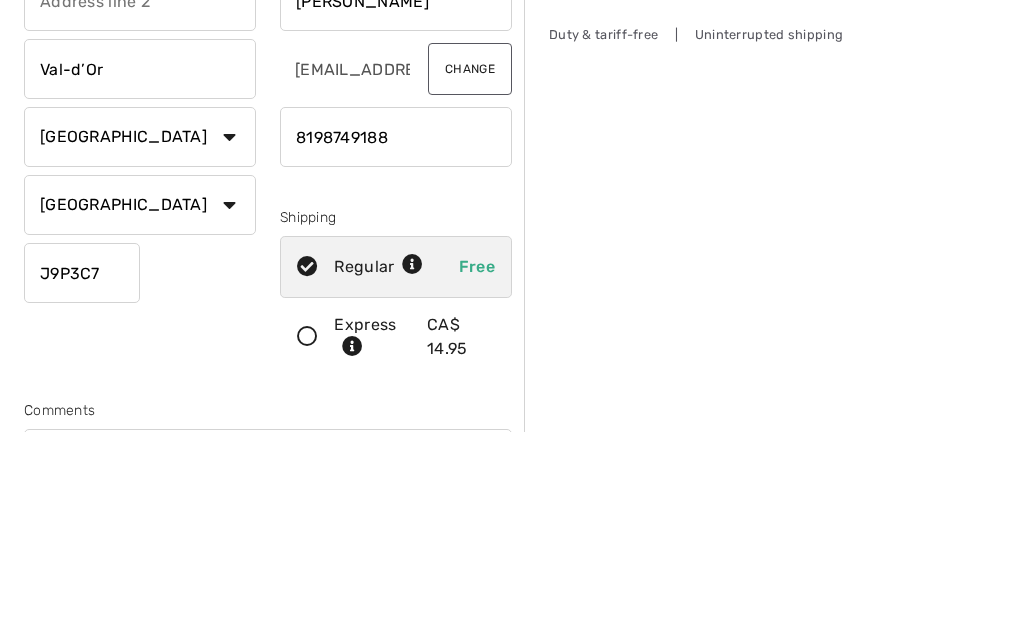 scroll, scrollTop: 56, scrollLeft: 0, axis: vertical 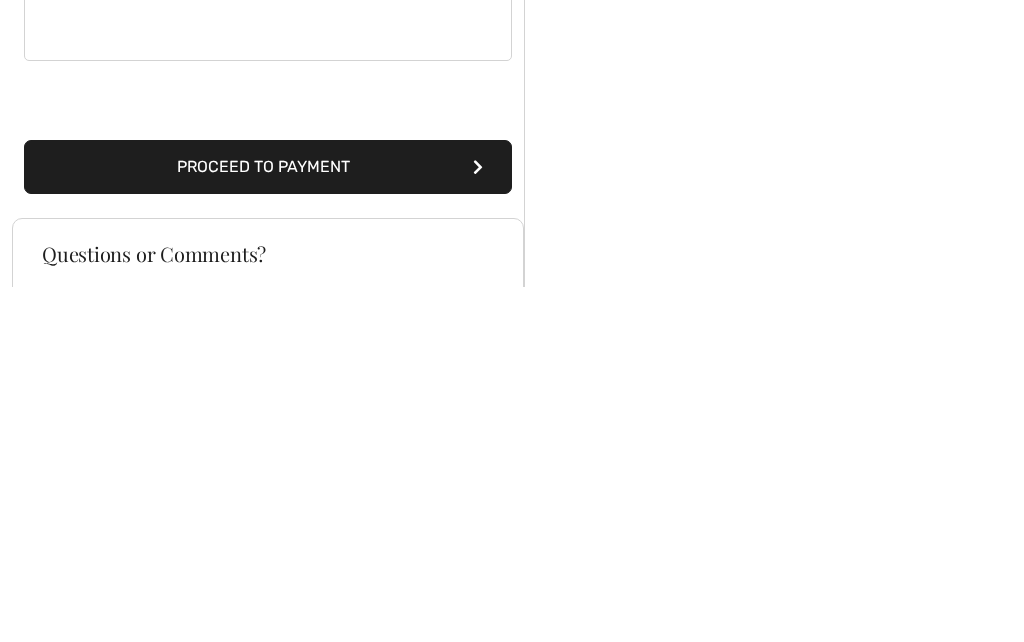 type on "8198749188" 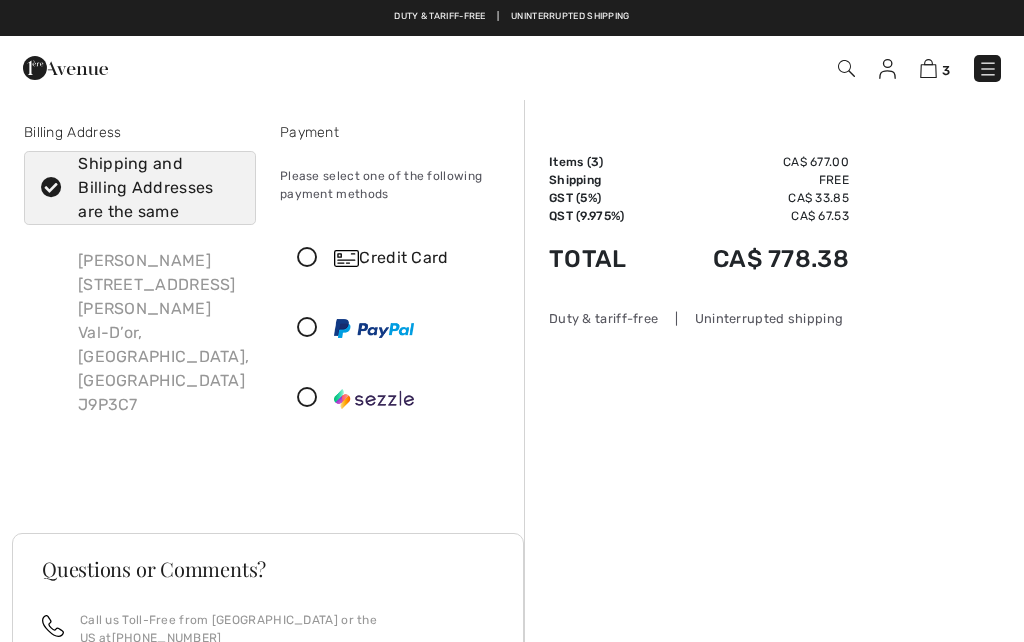 scroll, scrollTop: 0, scrollLeft: 0, axis: both 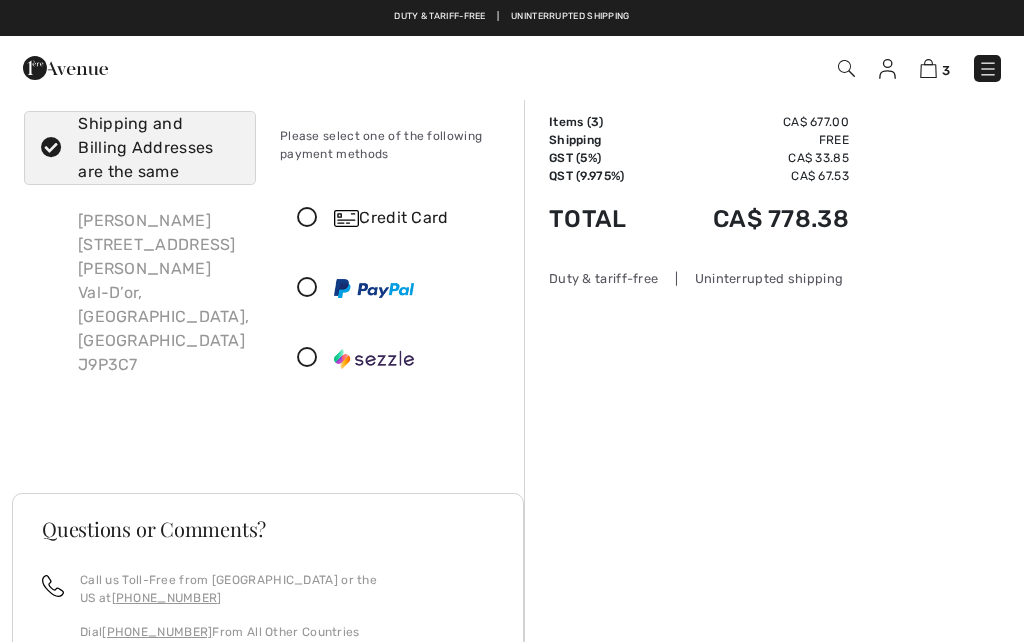 click at bounding box center [307, 218] 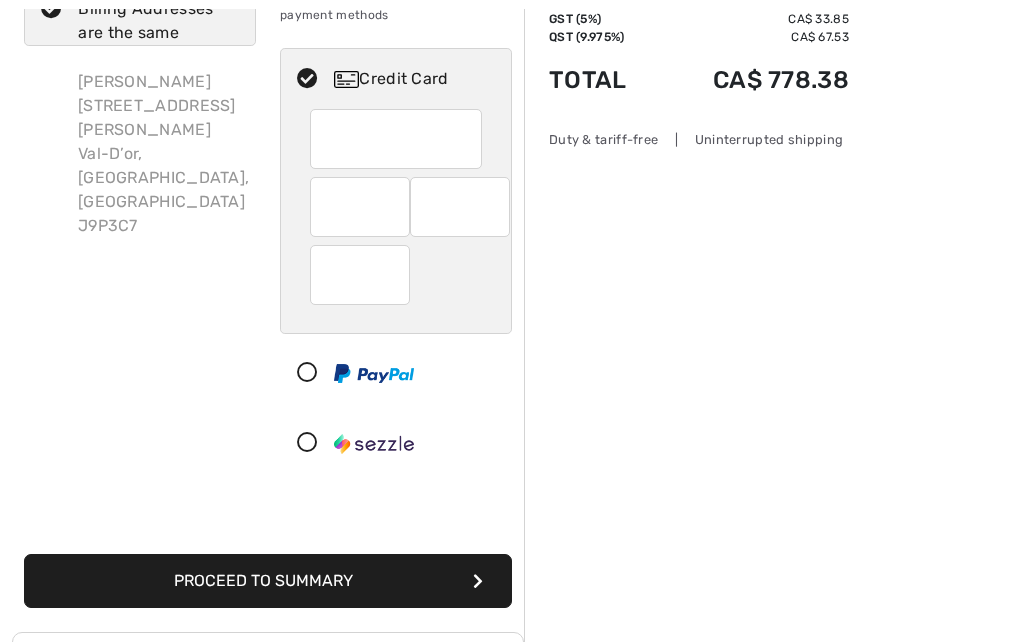 scroll, scrollTop: 178, scrollLeft: 0, axis: vertical 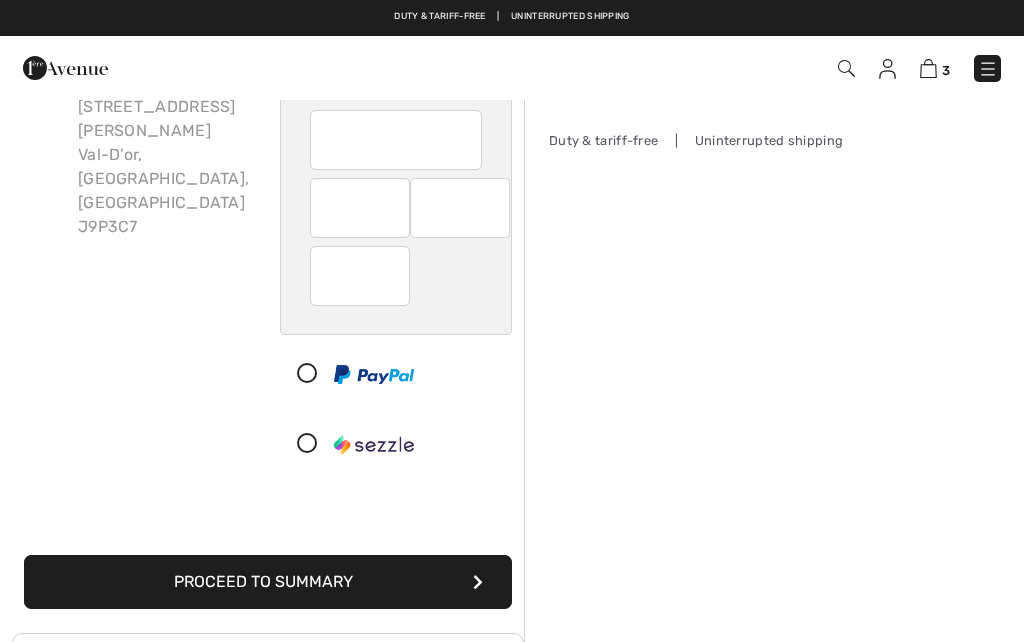 click at bounding box center [396, 276] 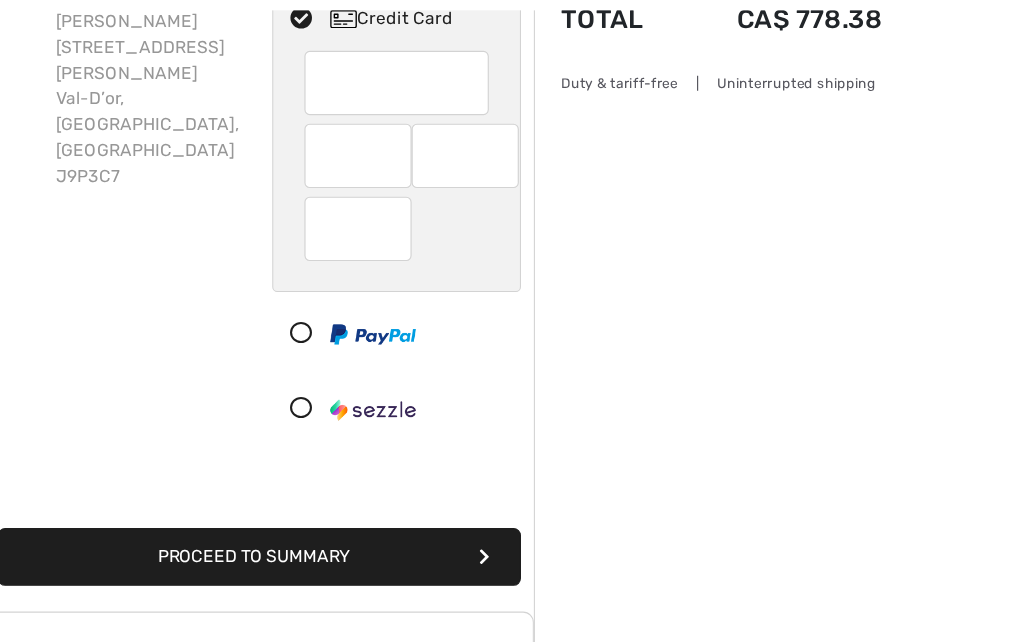 scroll, scrollTop: 241, scrollLeft: 0, axis: vertical 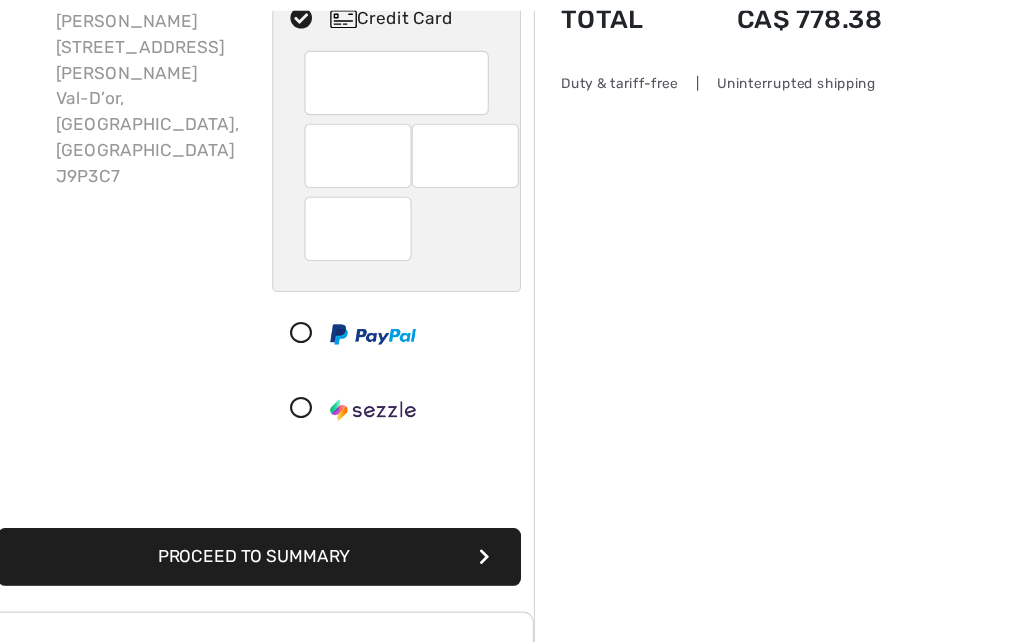 click on "Proceed to Summary" at bounding box center (268, 519) 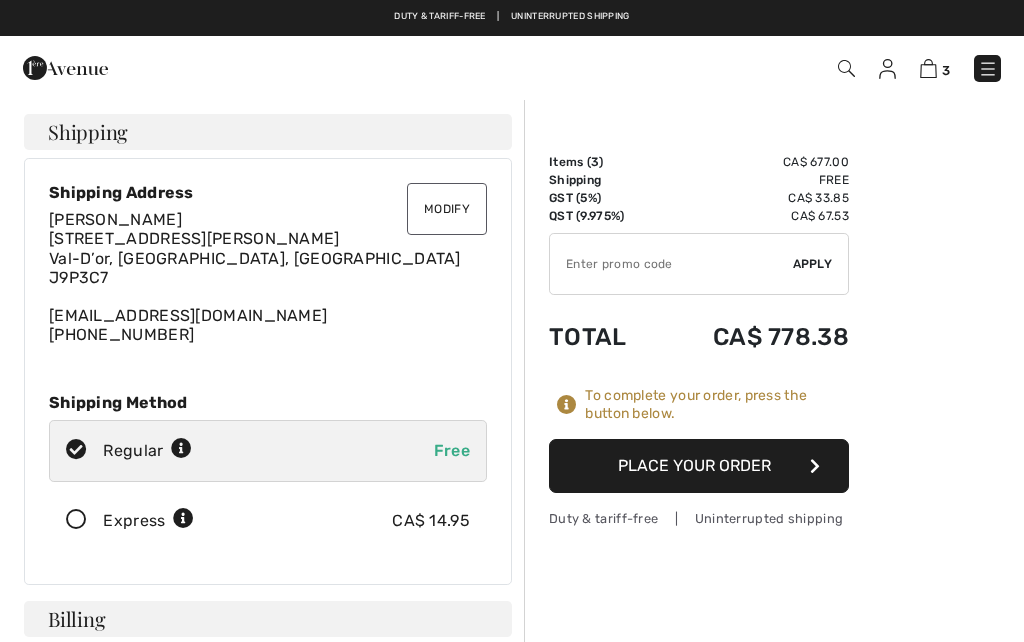 scroll, scrollTop: 0, scrollLeft: 0, axis: both 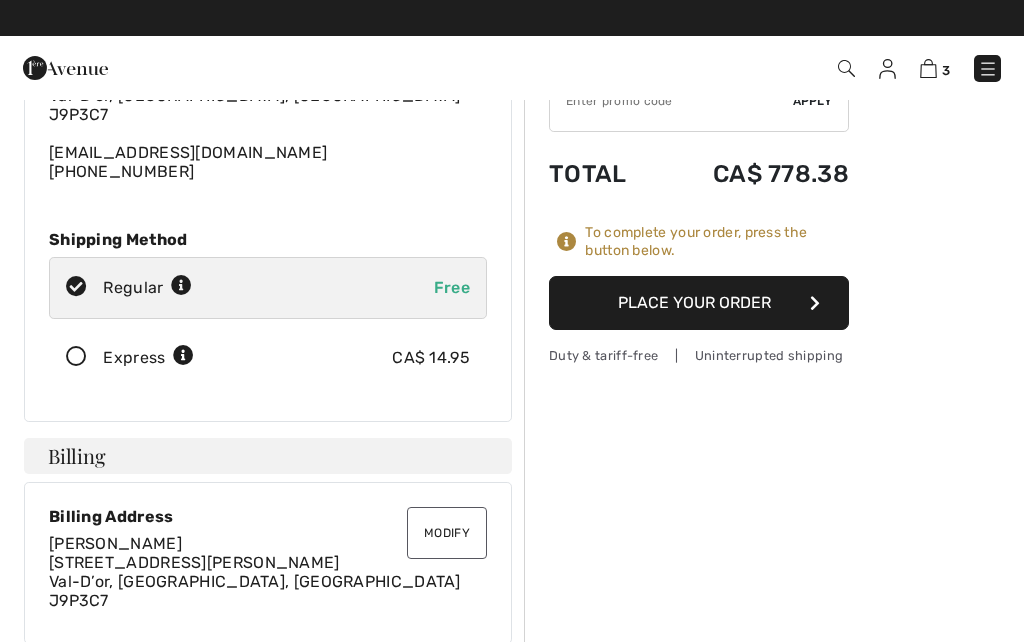 click on "Place Your Order" at bounding box center (699, 303) 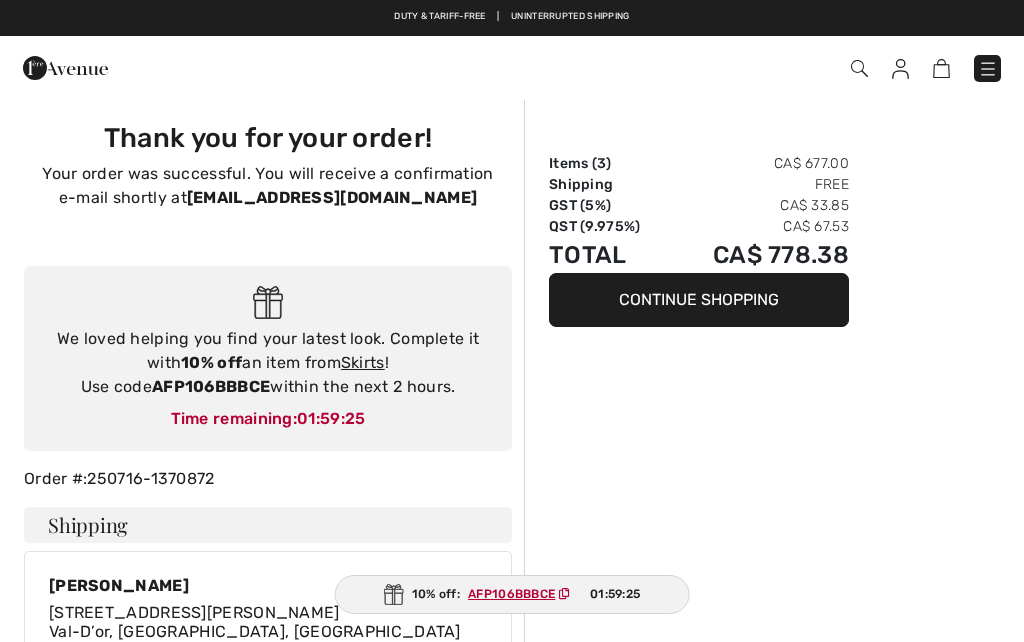 scroll, scrollTop: 0, scrollLeft: 0, axis: both 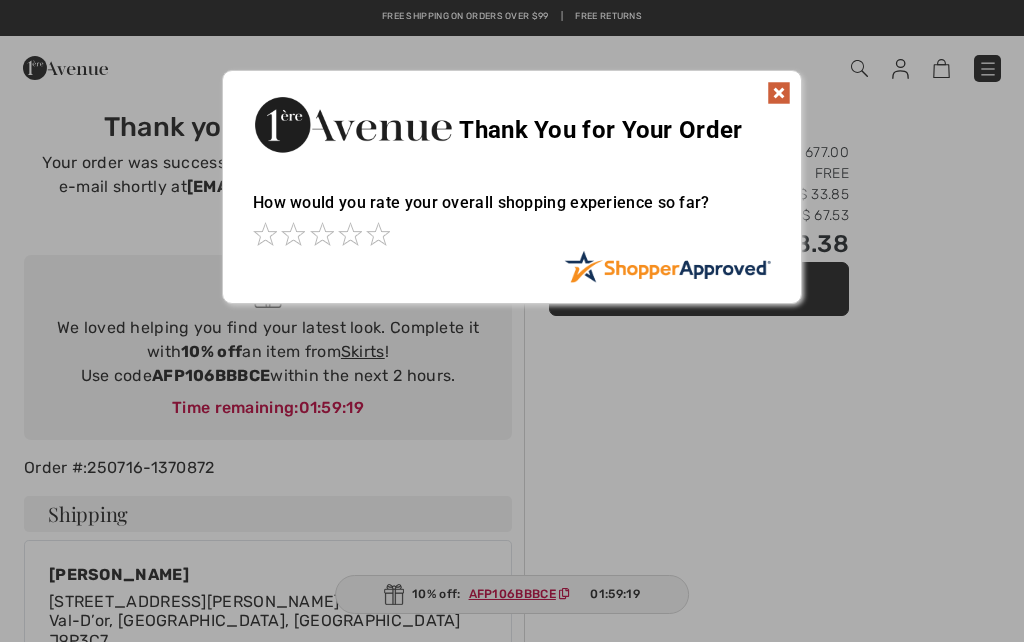 click at bounding box center [779, 93] 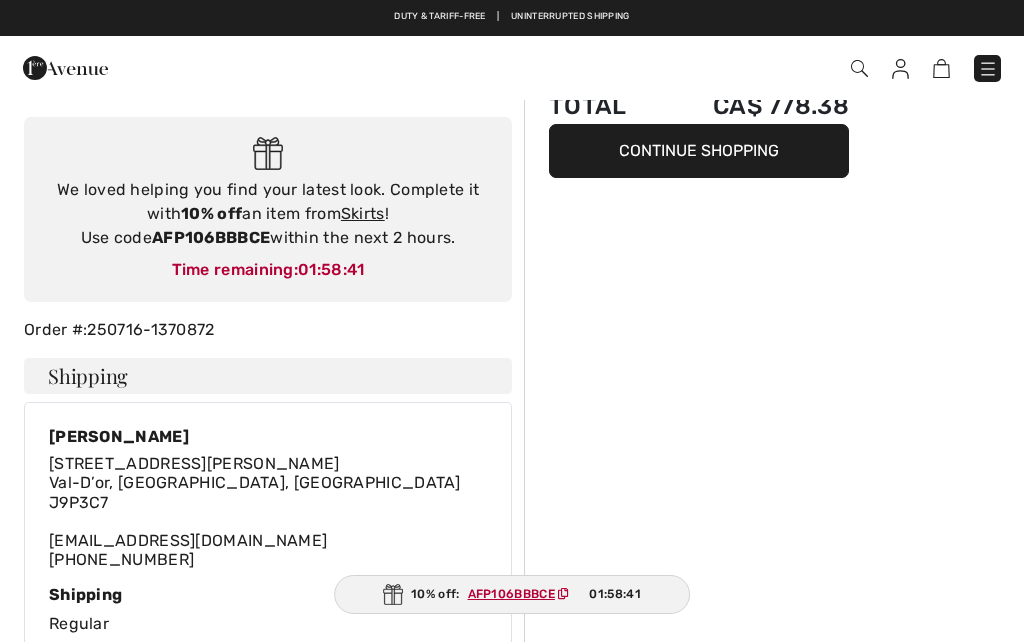 scroll, scrollTop: 0, scrollLeft: 0, axis: both 